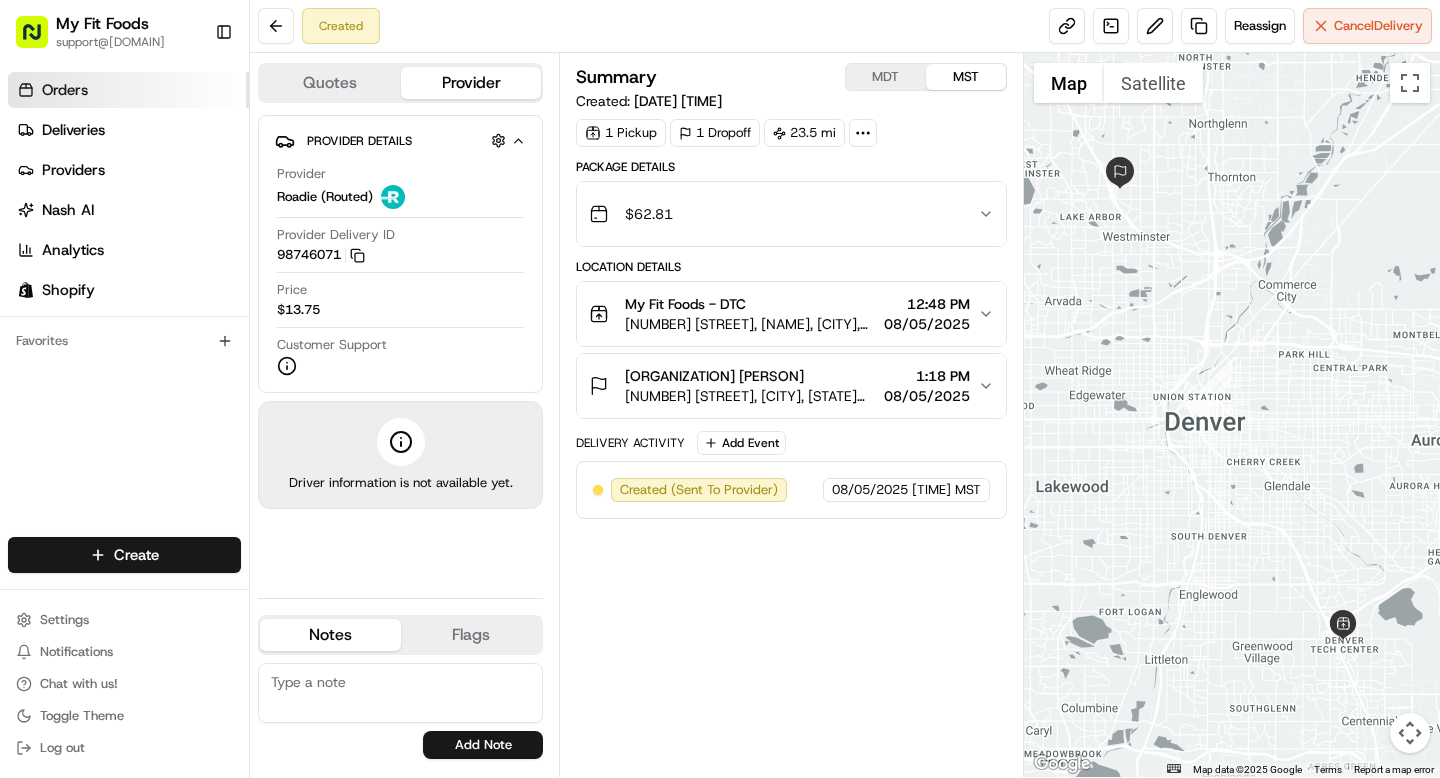 scroll, scrollTop: 0, scrollLeft: 0, axis: both 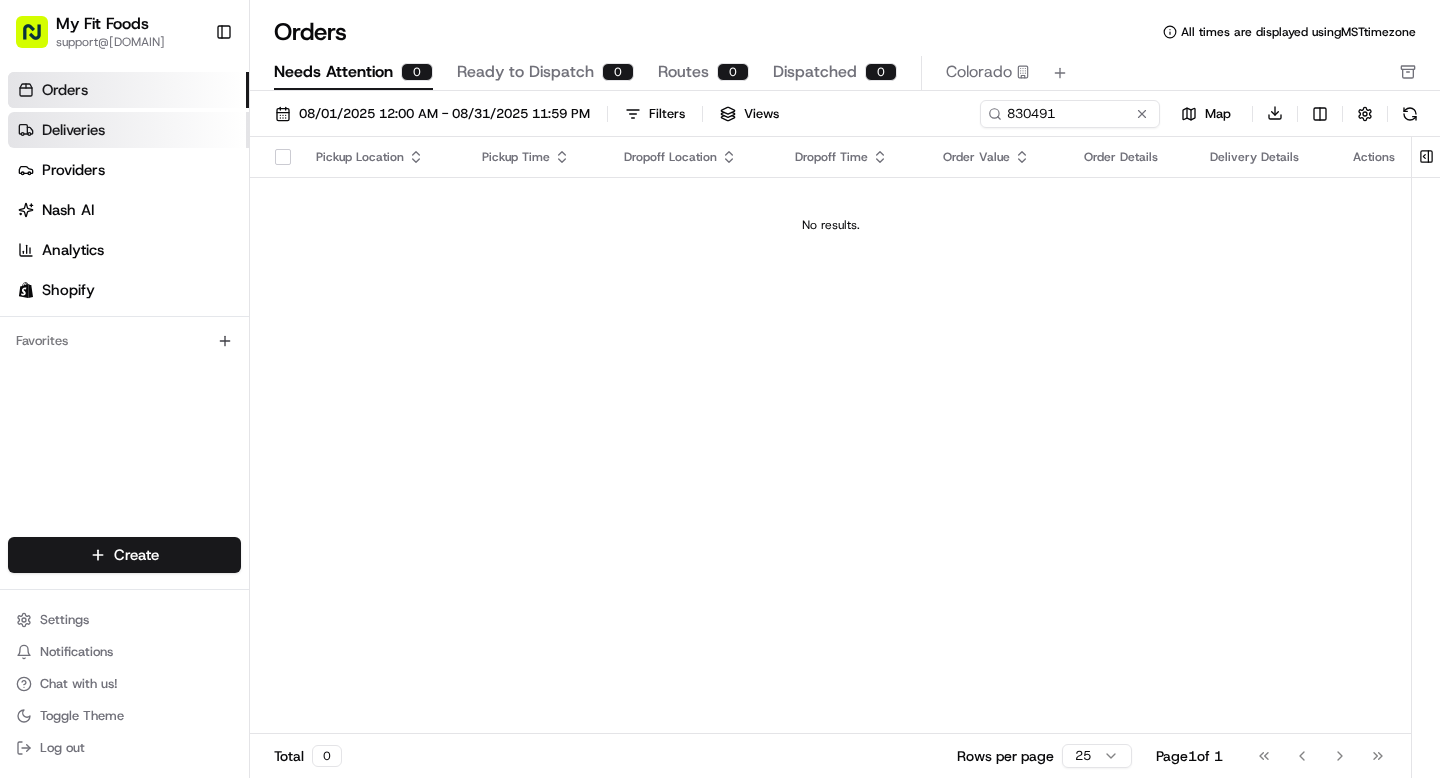 click on "Deliveries" at bounding box center [128, 130] 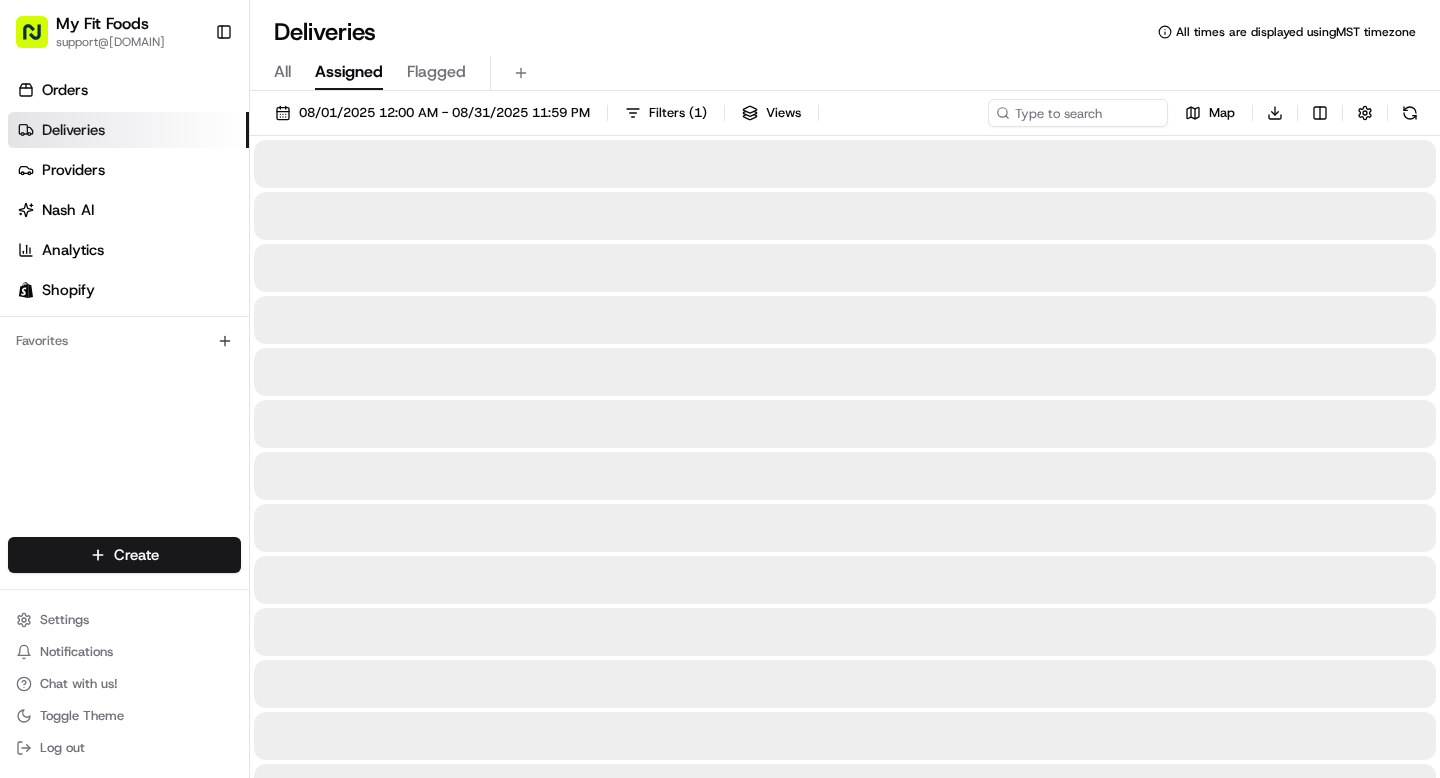 click on "All" at bounding box center (282, 72) 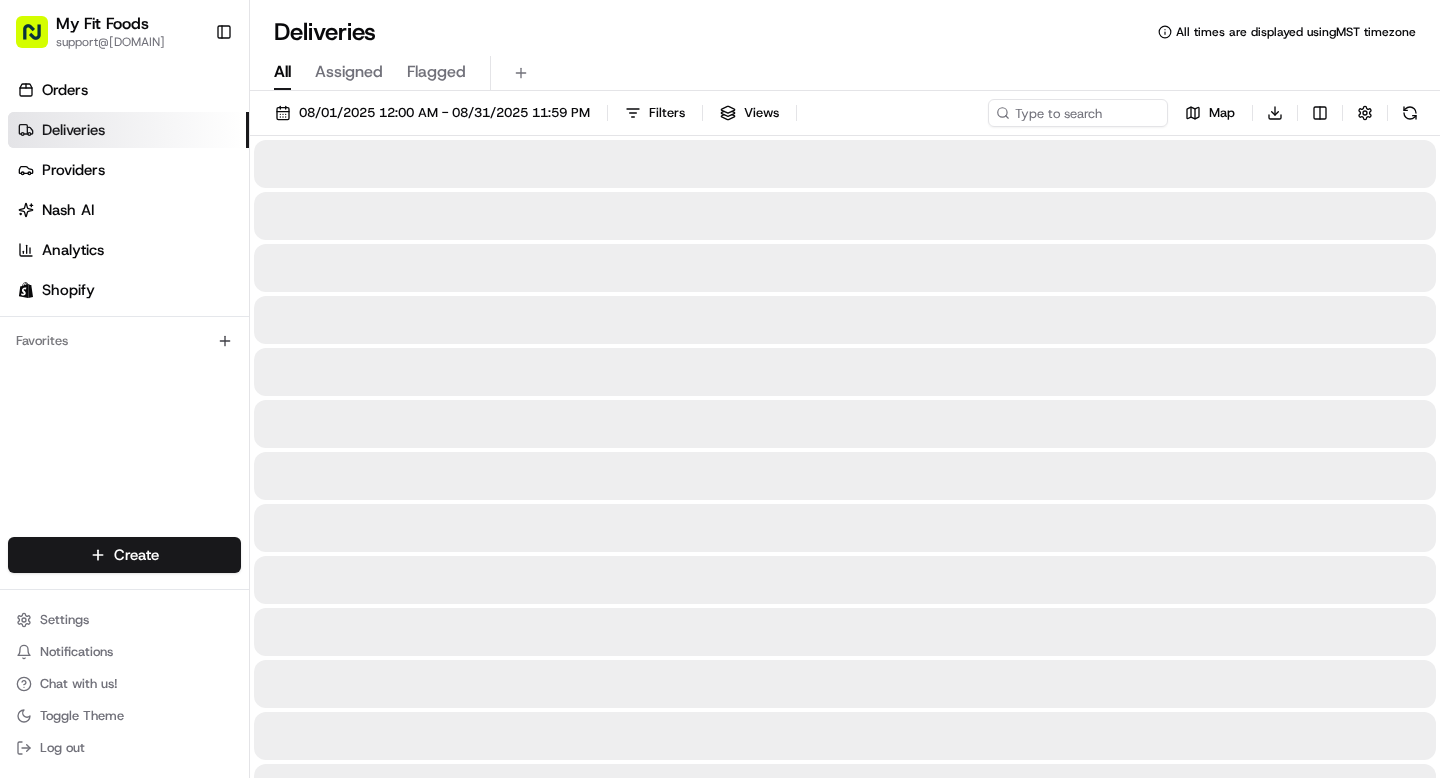 click on "All" at bounding box center [282, 72] 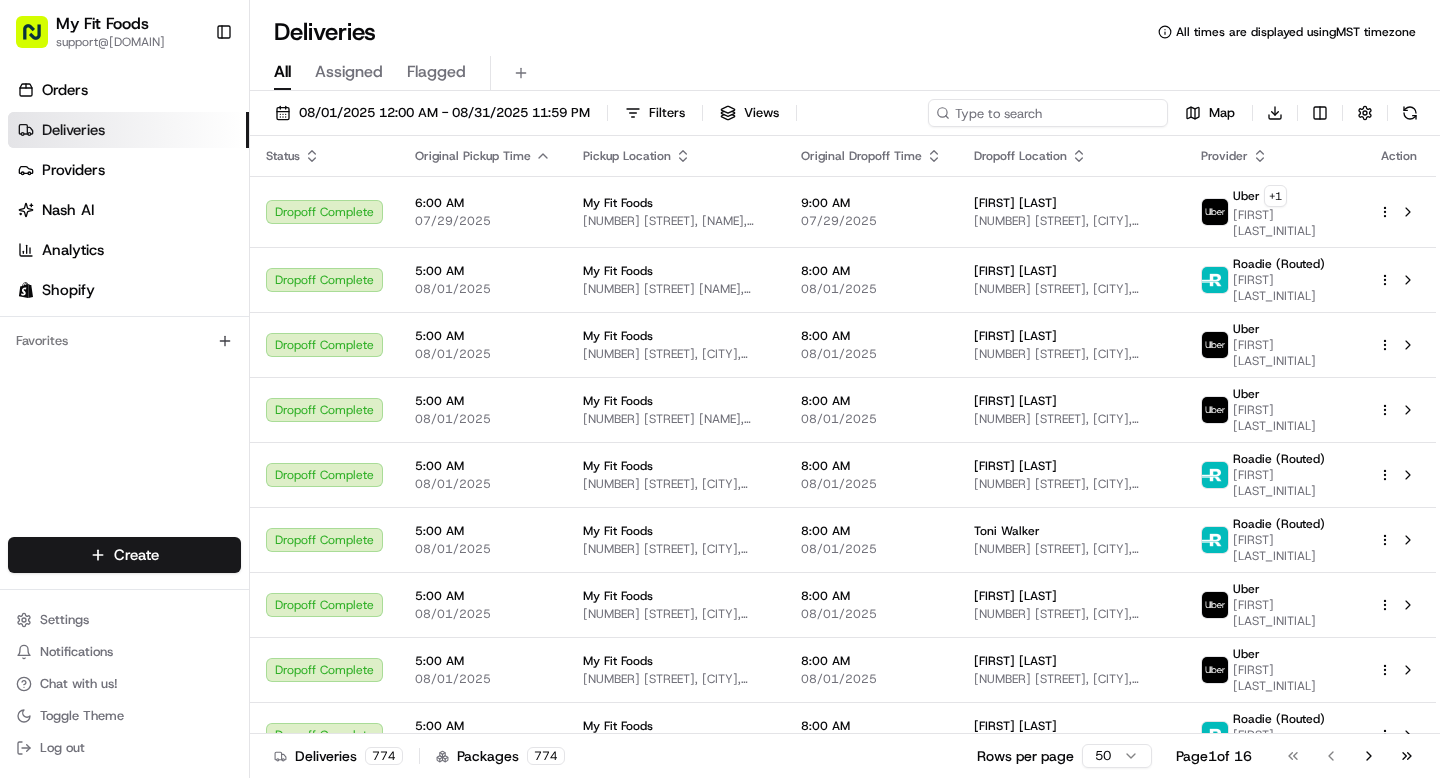 click at bounding box center [1048, 113] 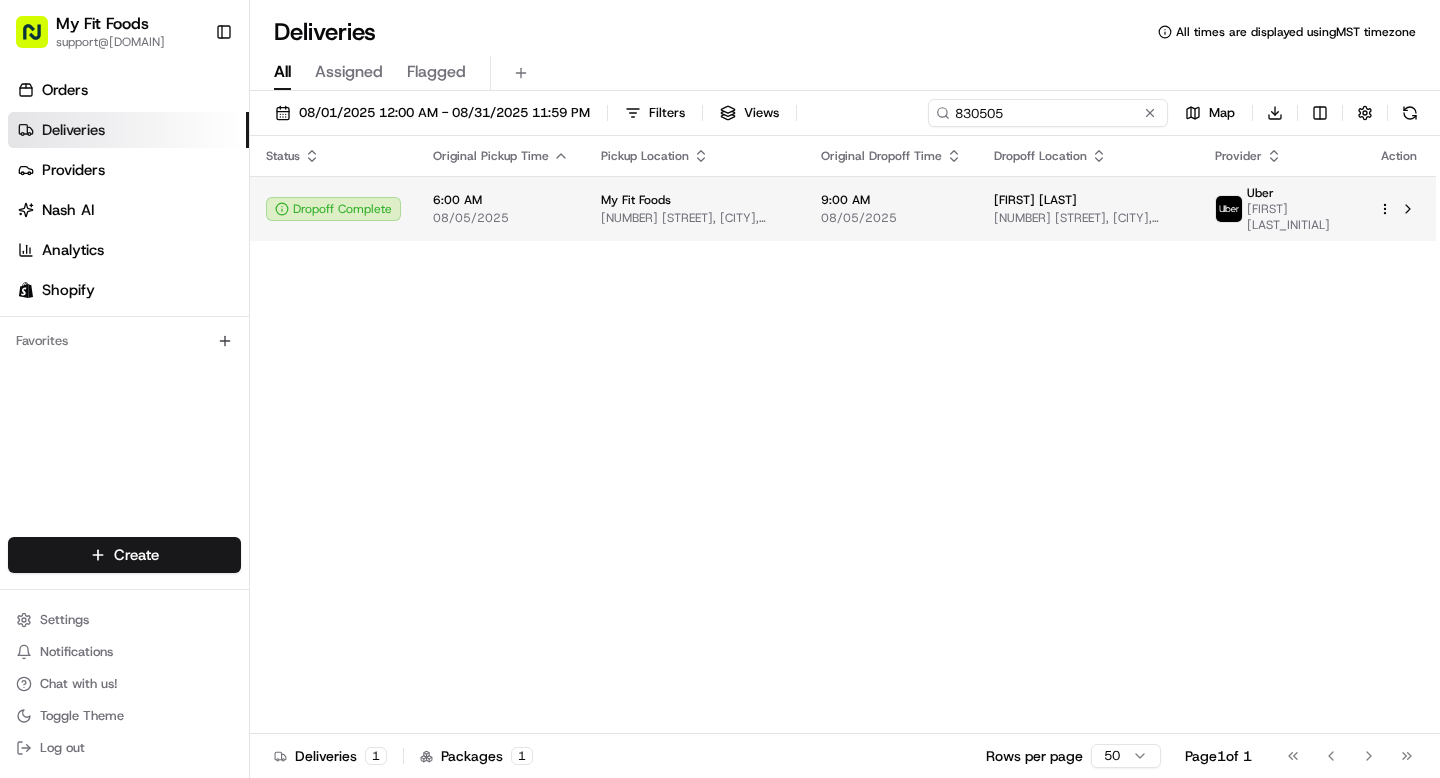 type on "830505" 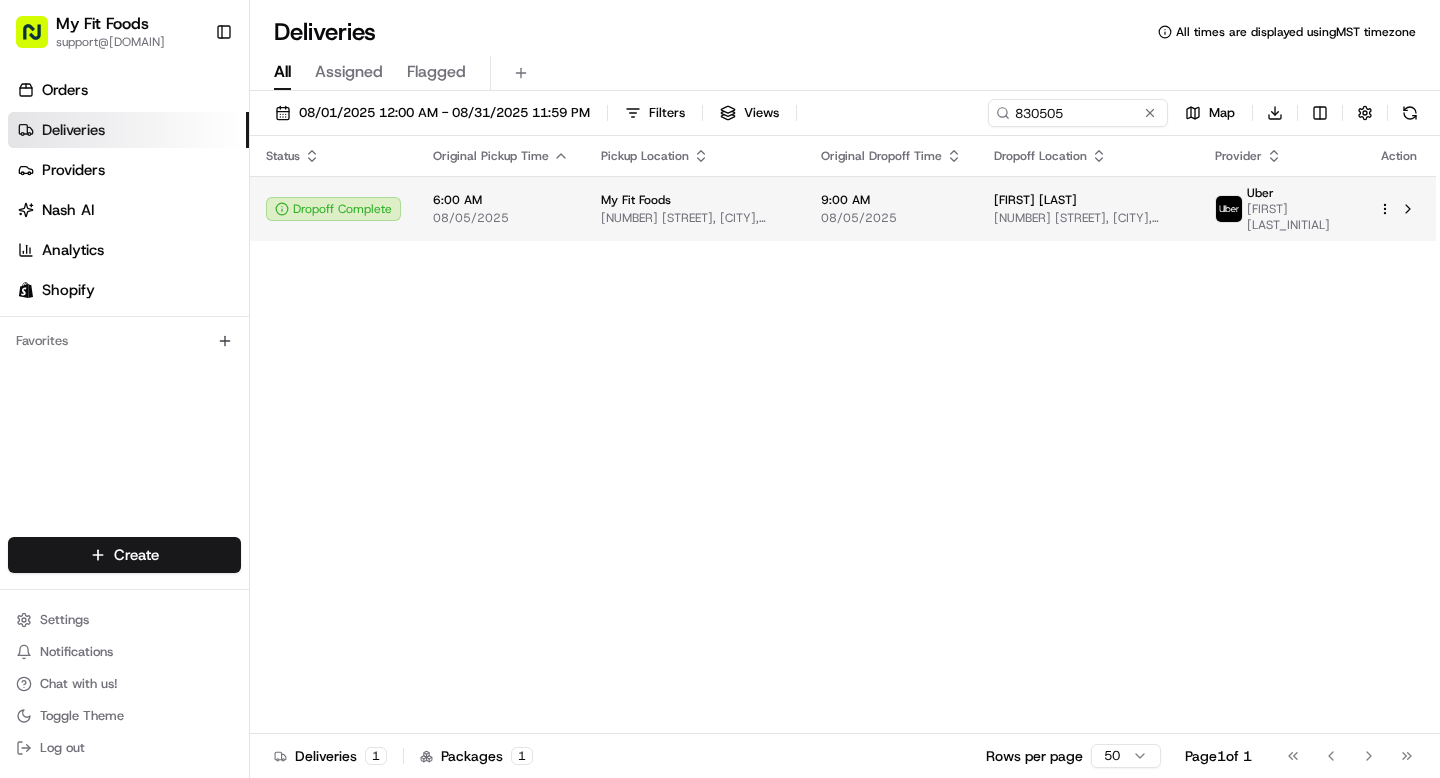 click on "Jennifer Champine 3725 Buchtel Blvd, B-524, Denver, CO 80210, US" at bounding box center [1088, 209] 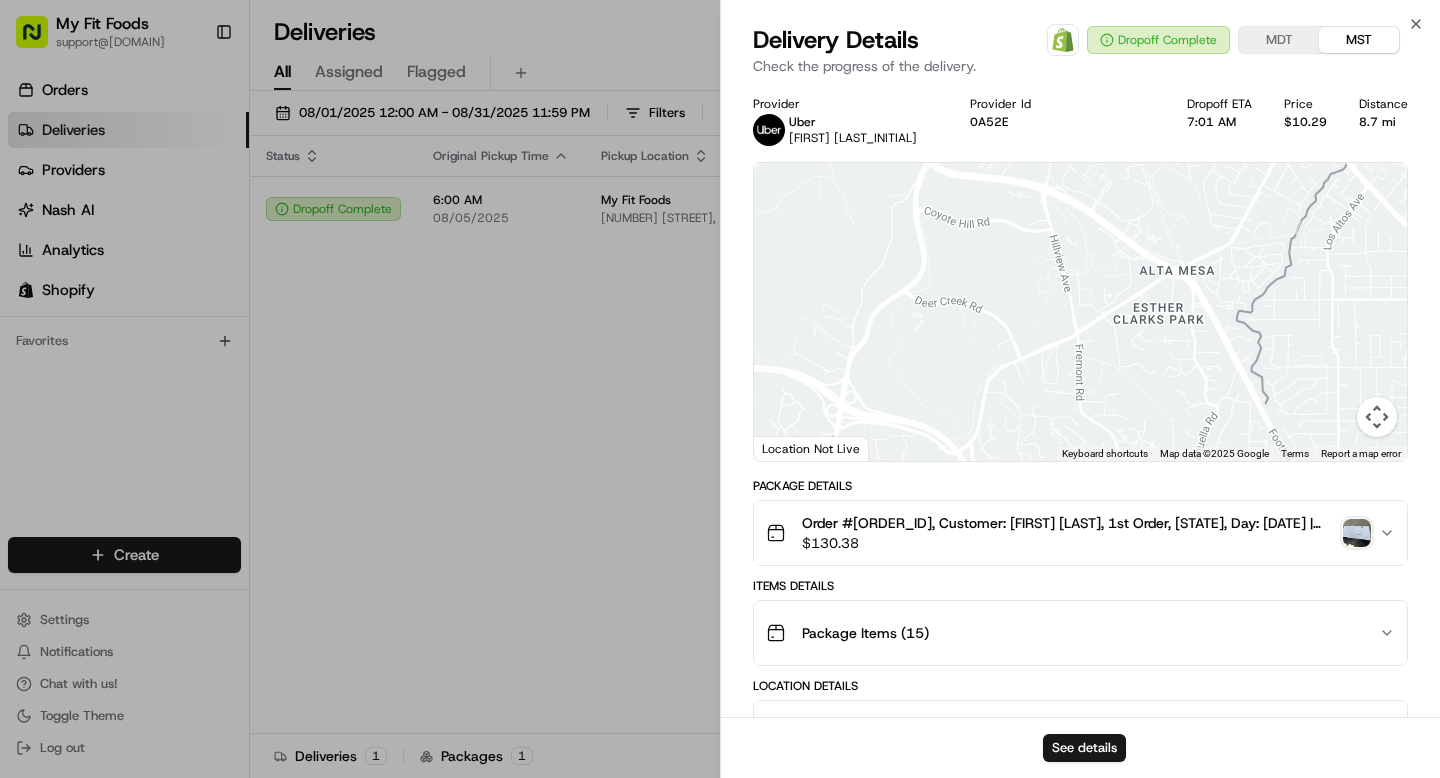 click 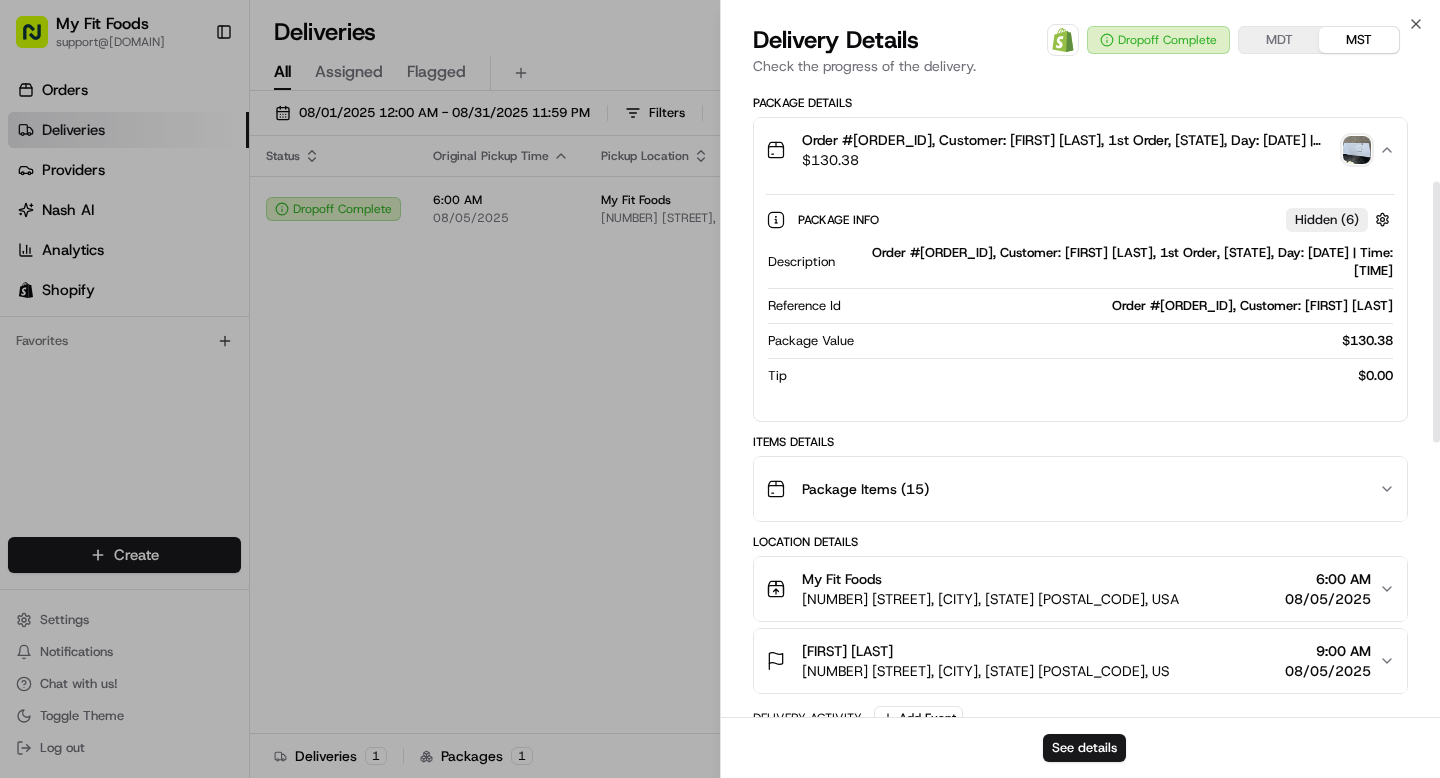 scroll, scrollTop: 0, scrollLeft: 0, axis: both 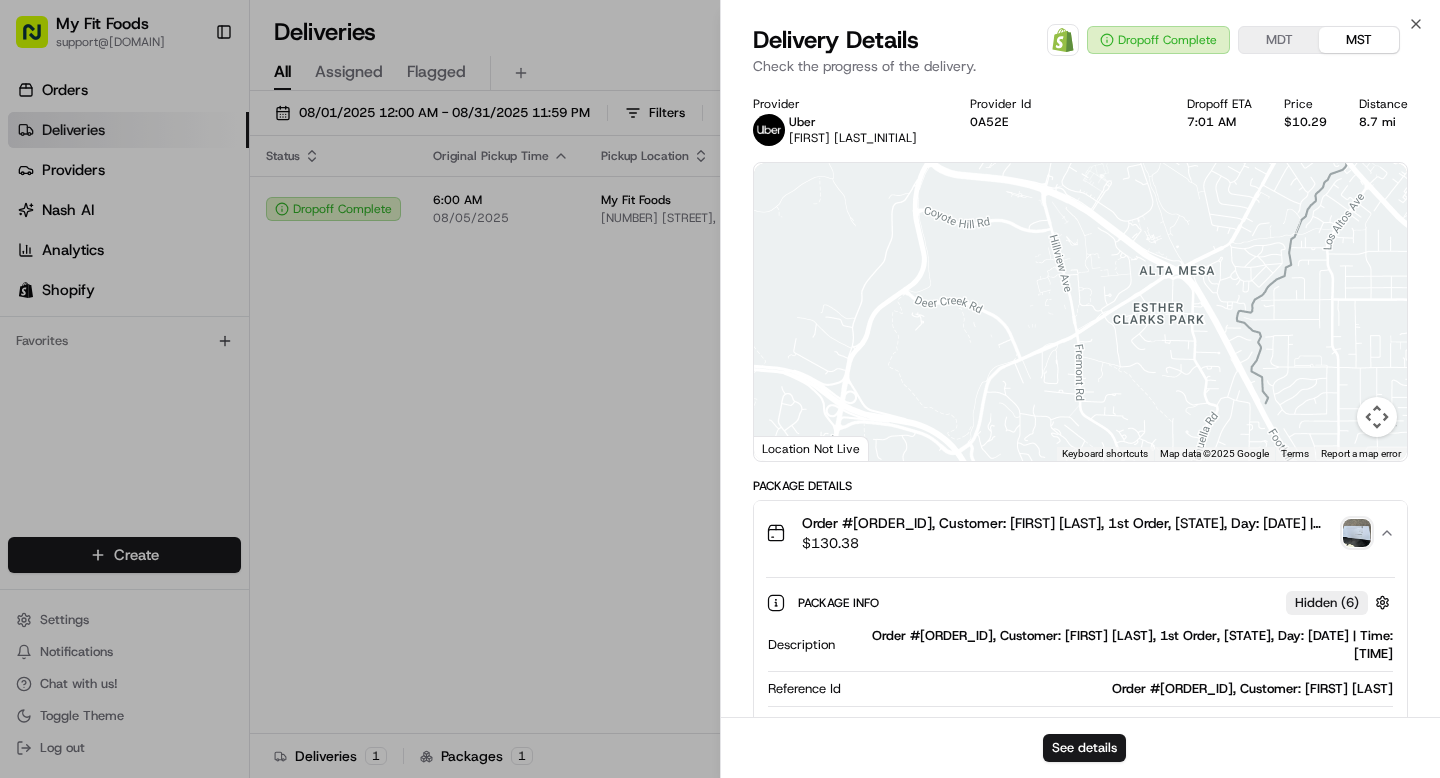 click at bounding box center [1357, 533] 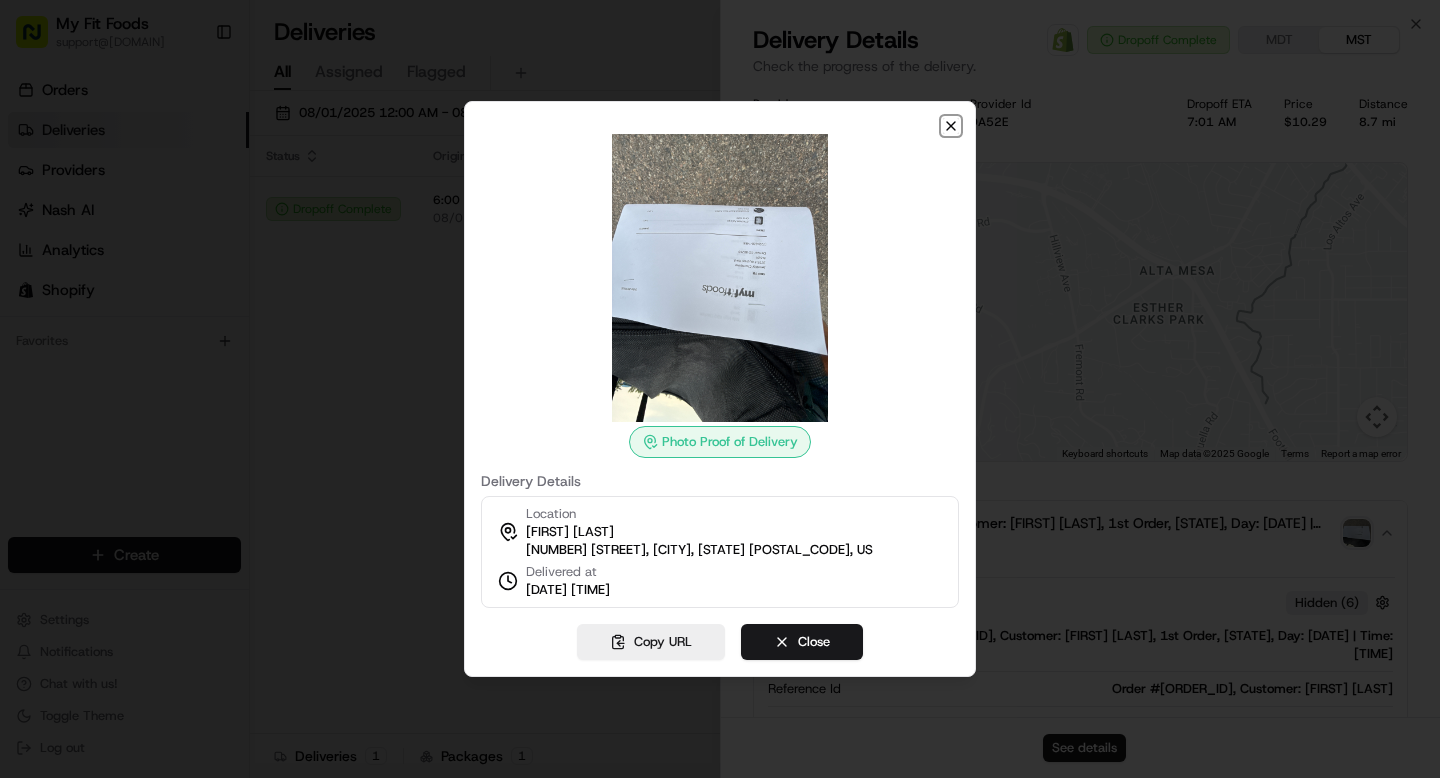 click 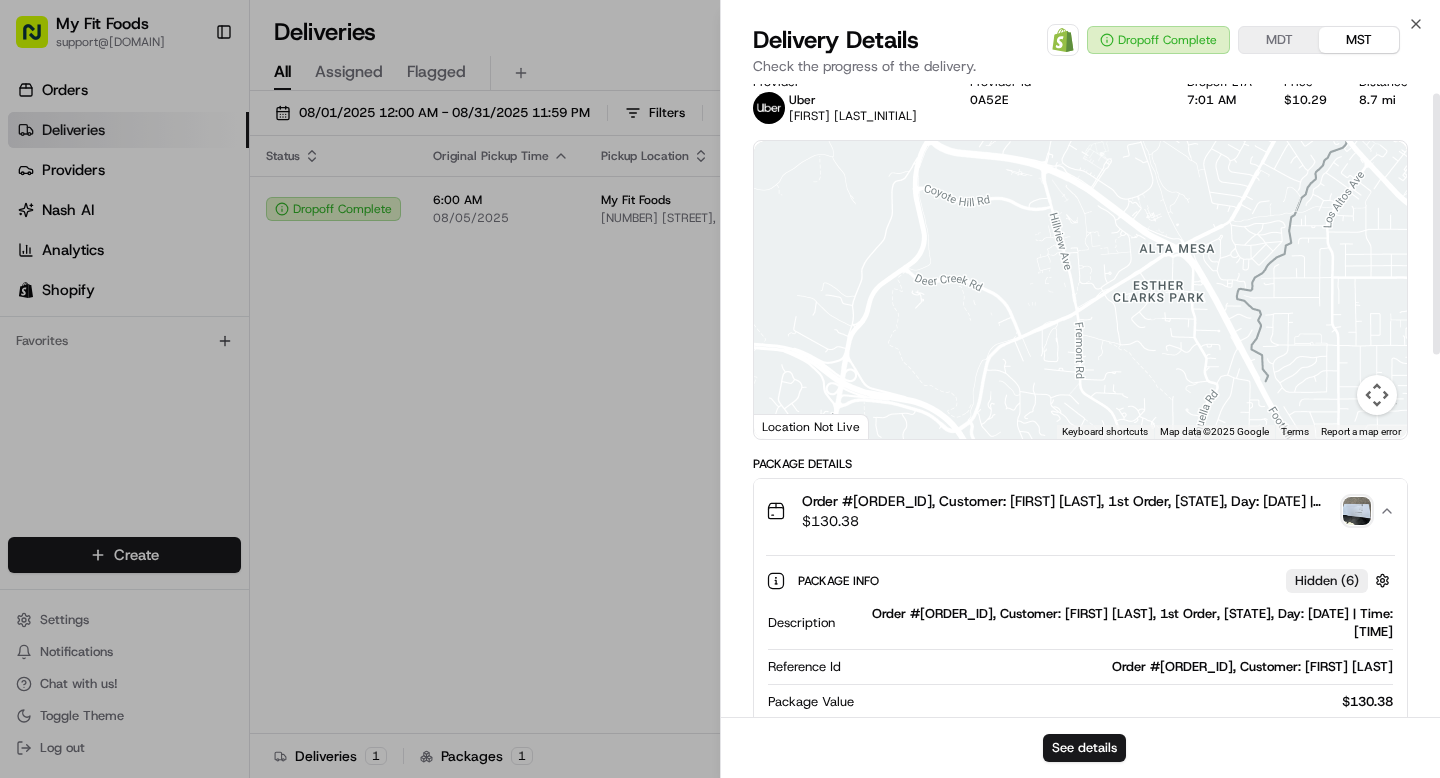 scroll, scrollTop: 23, scrollLeft: 0, axis: vertical 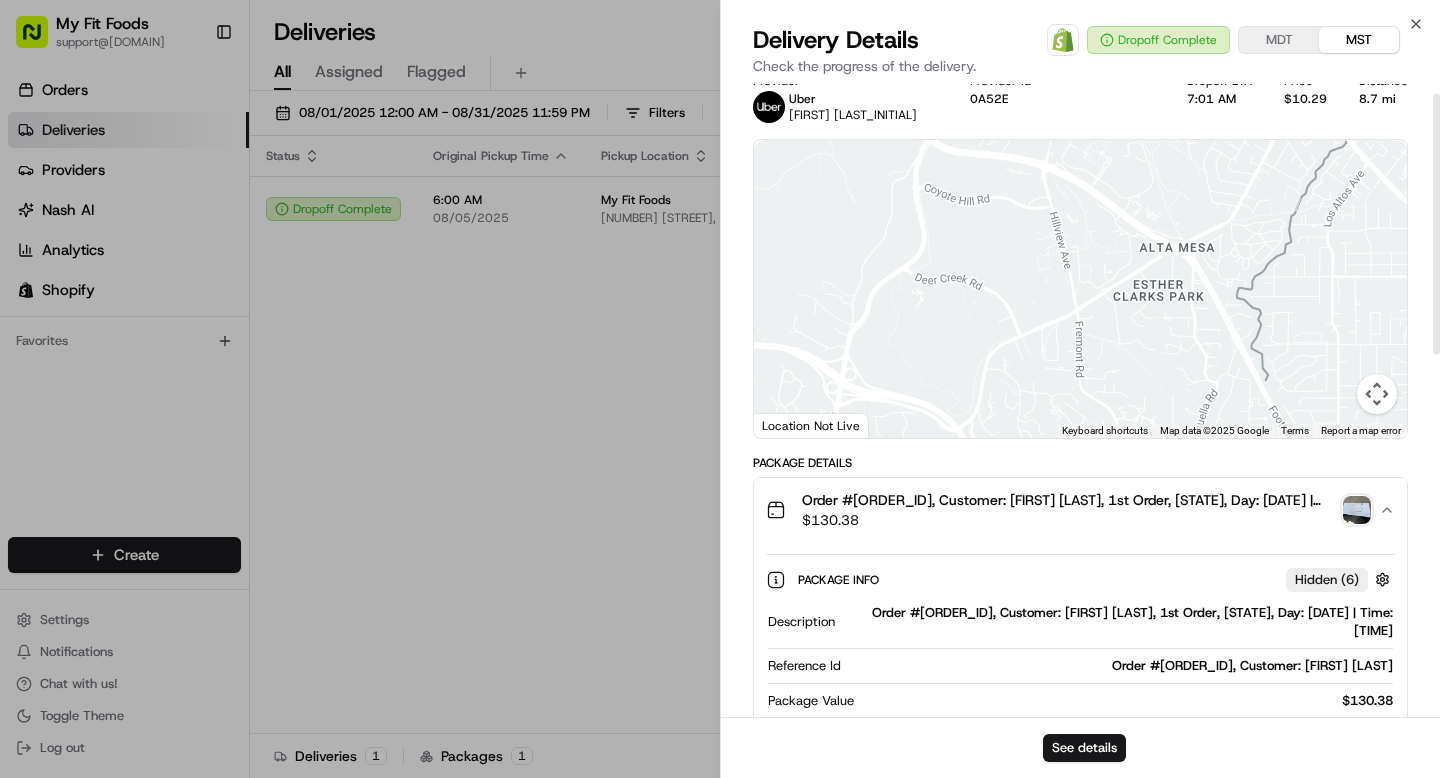 click on "Order #830505, Customer: [FIRST] [LAST], 1st Order, [STATE], Day: [DATE] | Time: 7AM-10AM $ 130.38" at bounding box center [1072, 510] 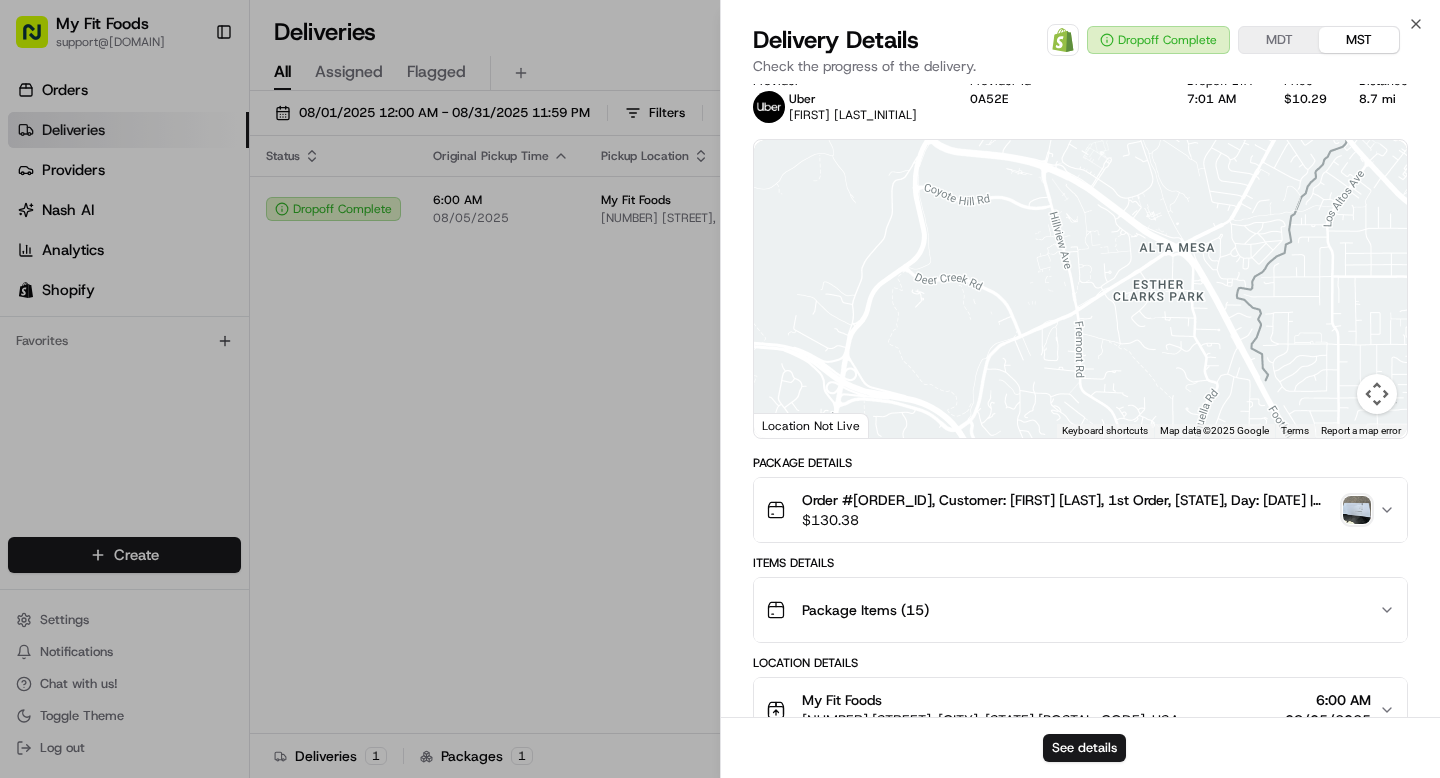 click 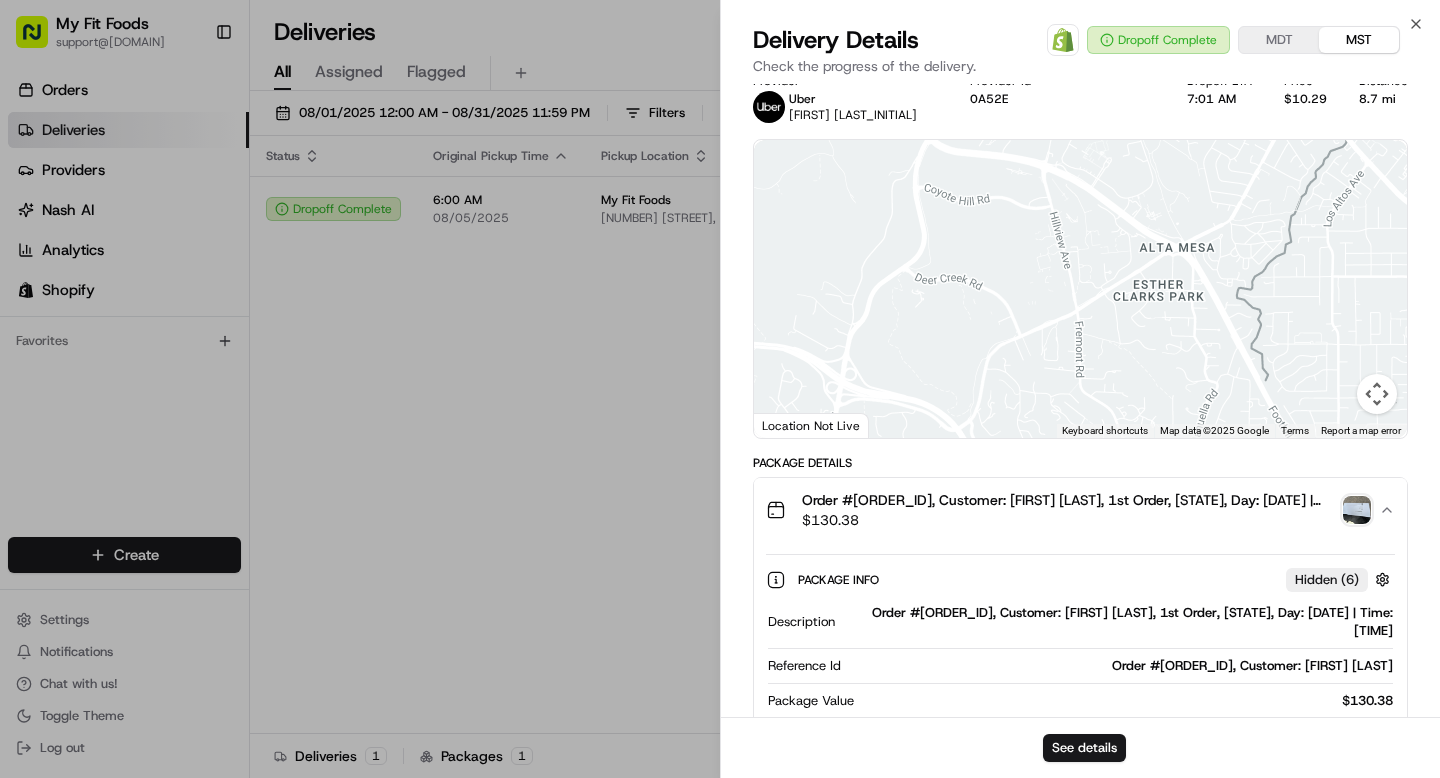 click at bounding box center [1357, 510] 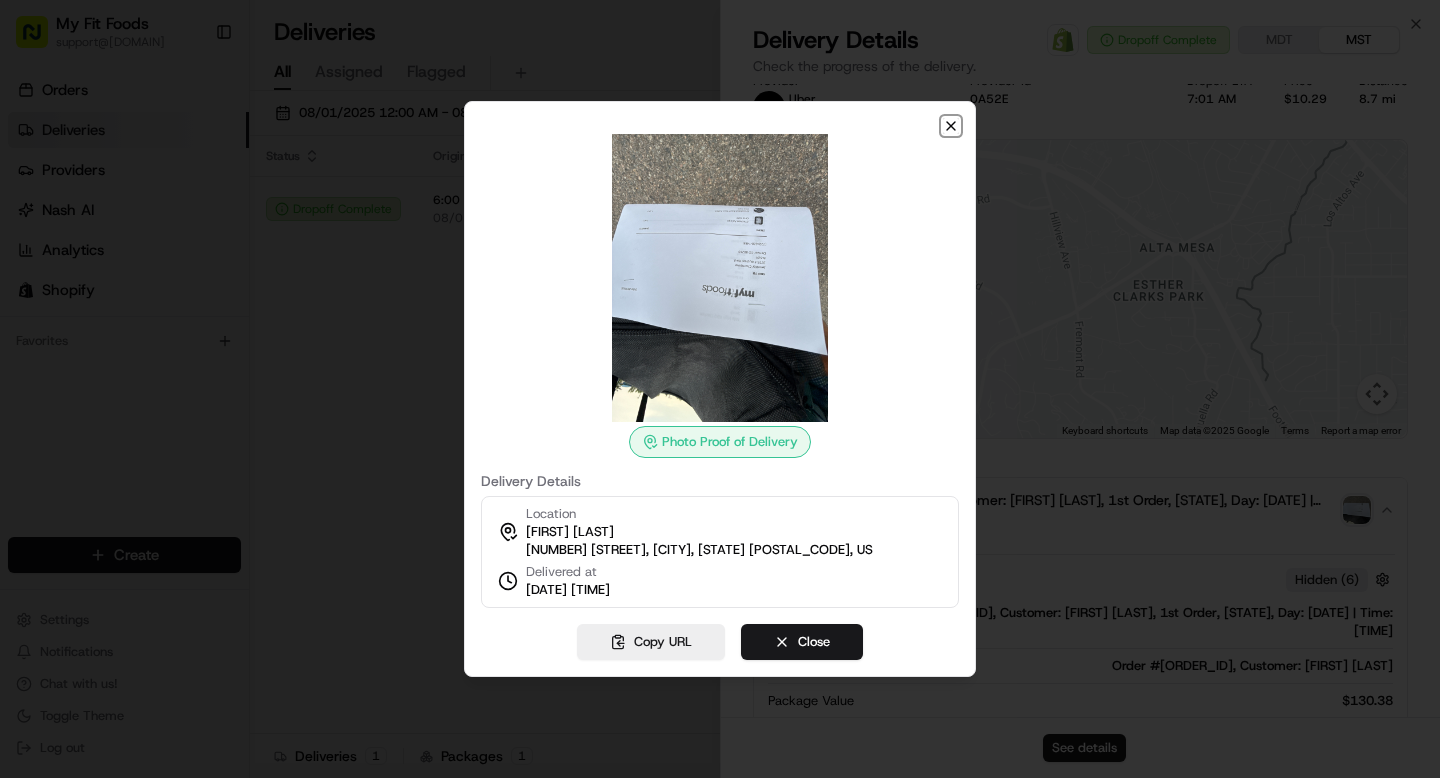 click 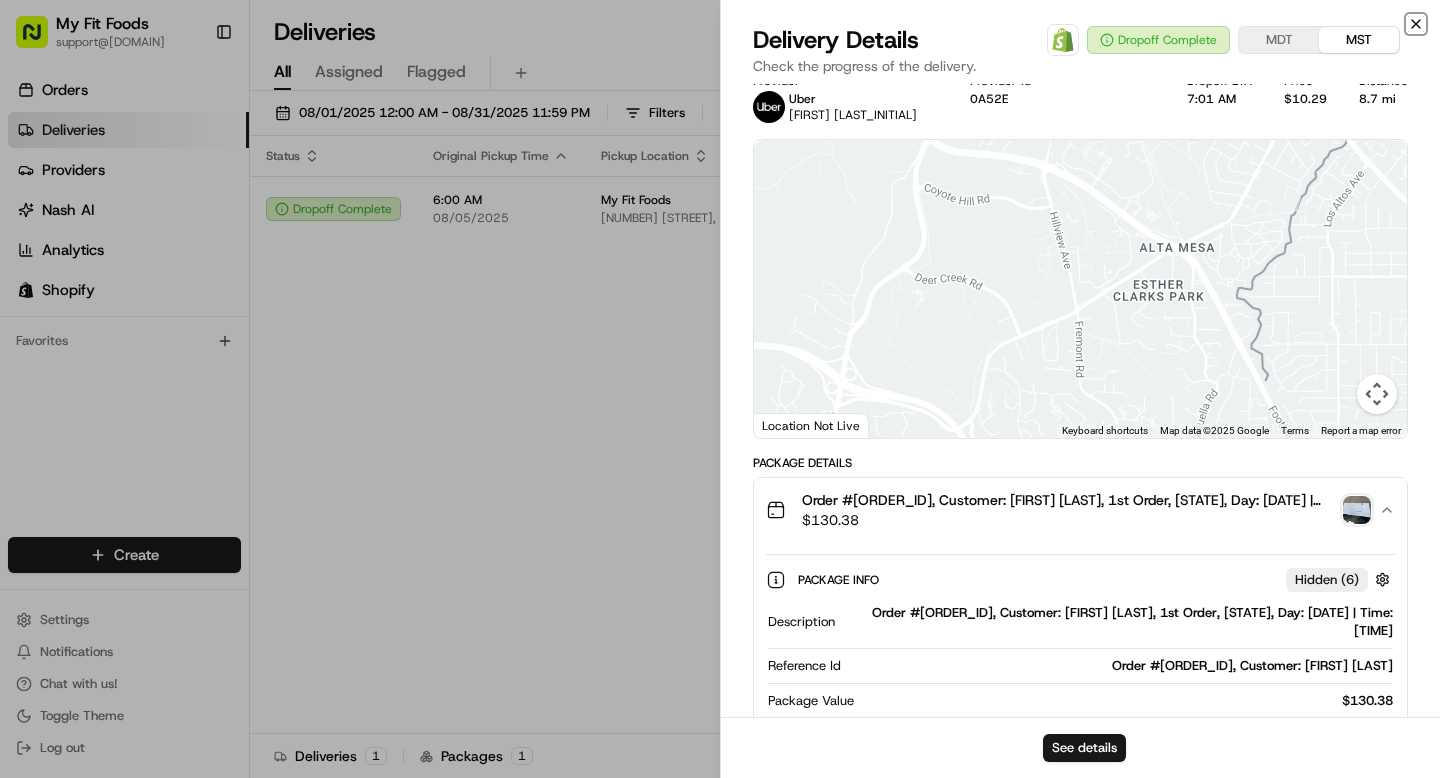 click 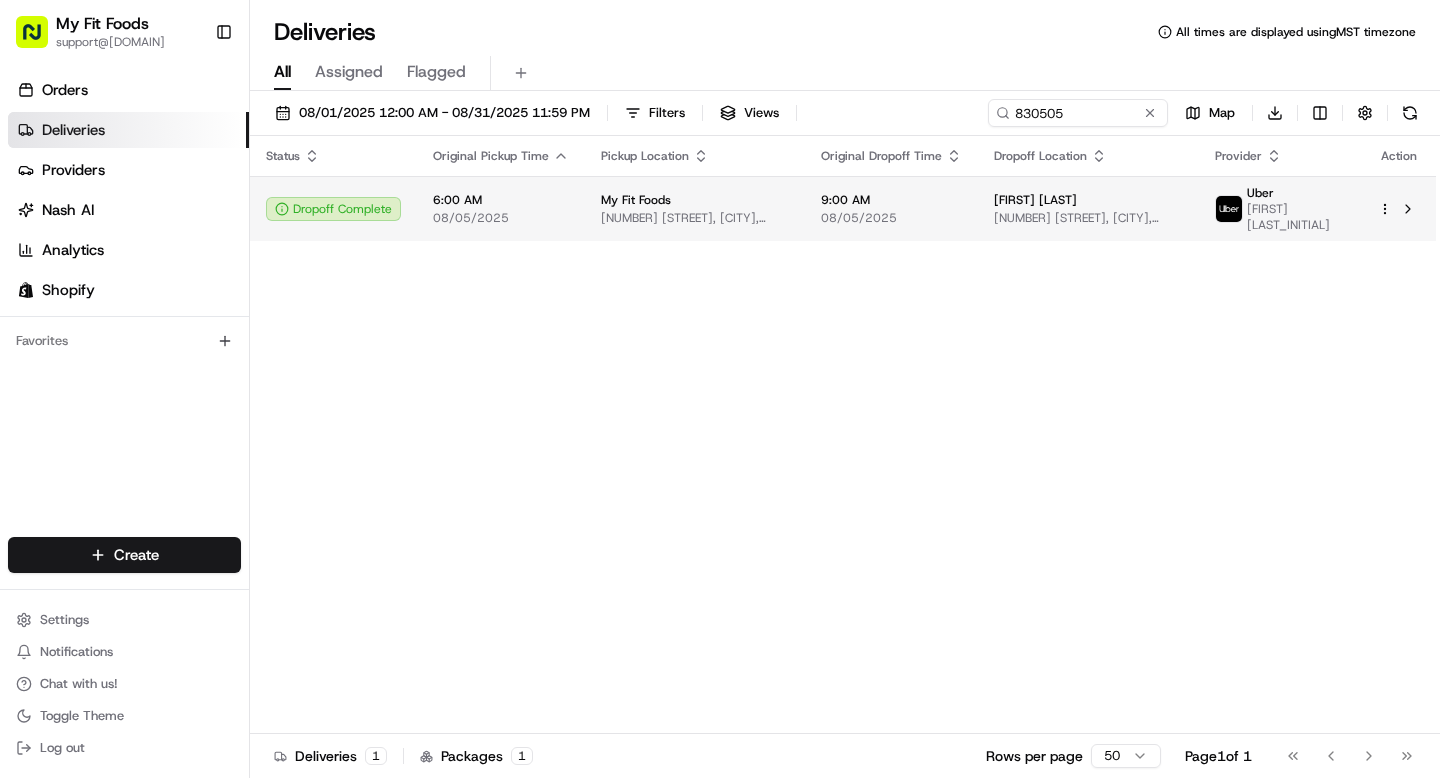 click on "[FIRST] [LAST]" at bounding box center (1035, 200) 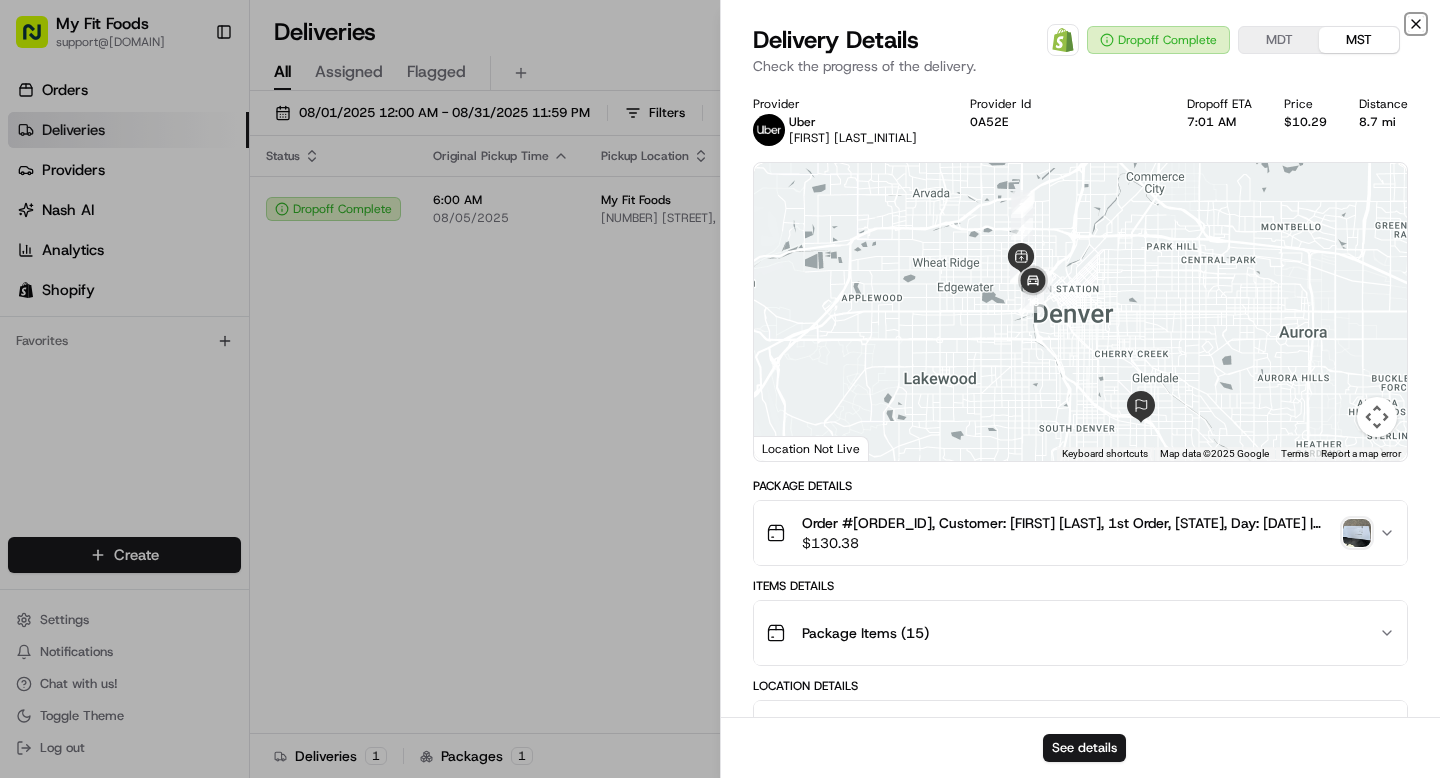 click 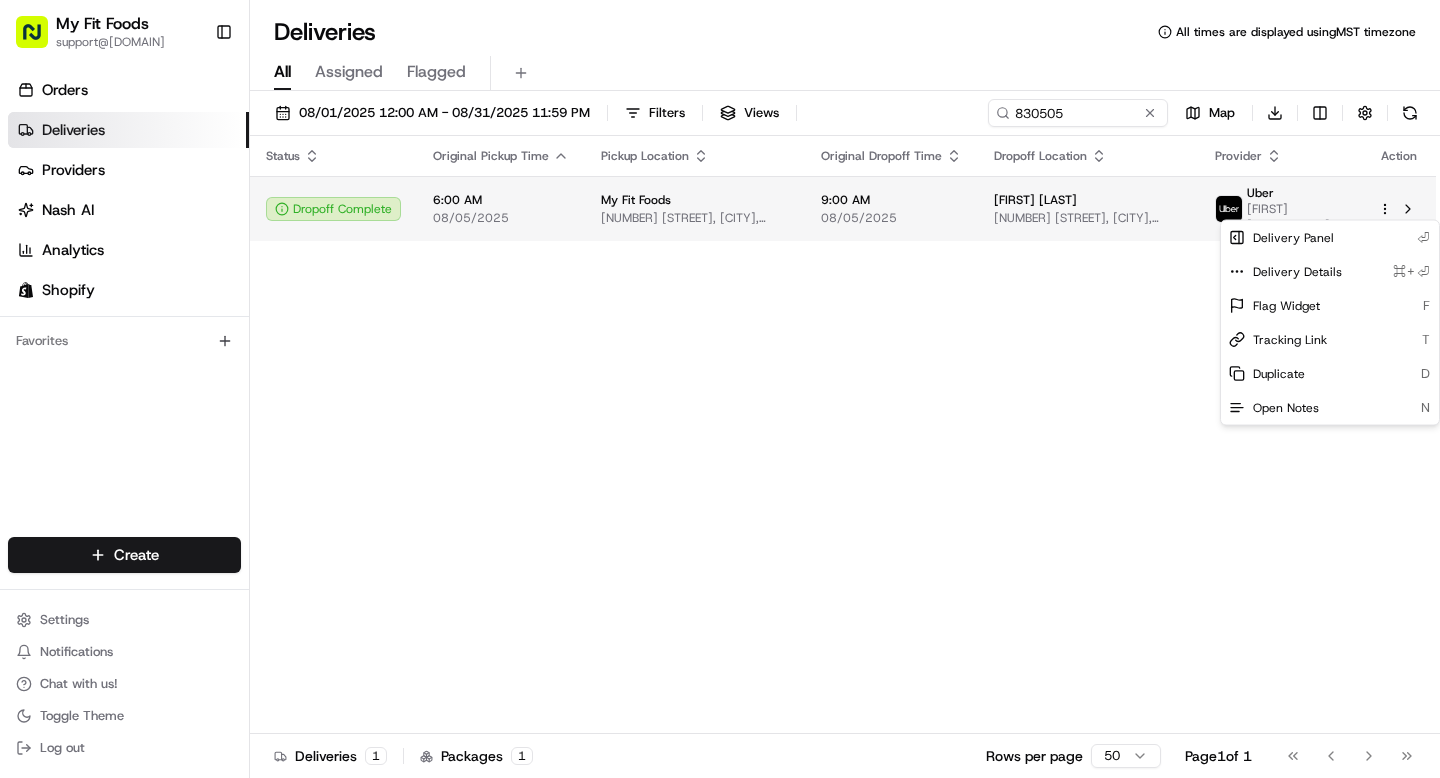 click on "My Fit Foods support@myfitfoods.com Toggle Sidebar Orders Deliveries Providers Nash AI Analytics Shopify Favorites Main Menu Members & Organization Organization Users Roles Preferences Customization Tracking Orchestration Automations Dispatch Strategy Optimization Strategy Locations Pickup Locations Dropoff Locations Shifts Billing Billing Refund Requests Integrations Notification Triggers Webhooks API Keys Request Logs Create Settings Notifications Chat with us! Toggle Theme Log out Deliveries All times are displayed using  MST   timezone All Assigned Flagged 08/01/2025 12:00 AM - 08/31/2025 11:59 PM Filters Views 830505 Map Download Status Original Pickup Time Pickup Location Original Dropoff Time Dropoff Location Provider Action Dropoff Complete 6:00 AM 08/05/2025 My Fit Foods 3024 N Speer Blvd, Denver, CO 80211, USA 9:00 AM 08/05/2025 Jennifer Champine 3725 Buchtel Blvd, B-524, Denver, CO 80210, US Uber TOMAS B. Deliveries 1 Packages 1 Rows per page 50 Page  1  of   1 Go to first page ⏎" at bounding box center [720, 389] 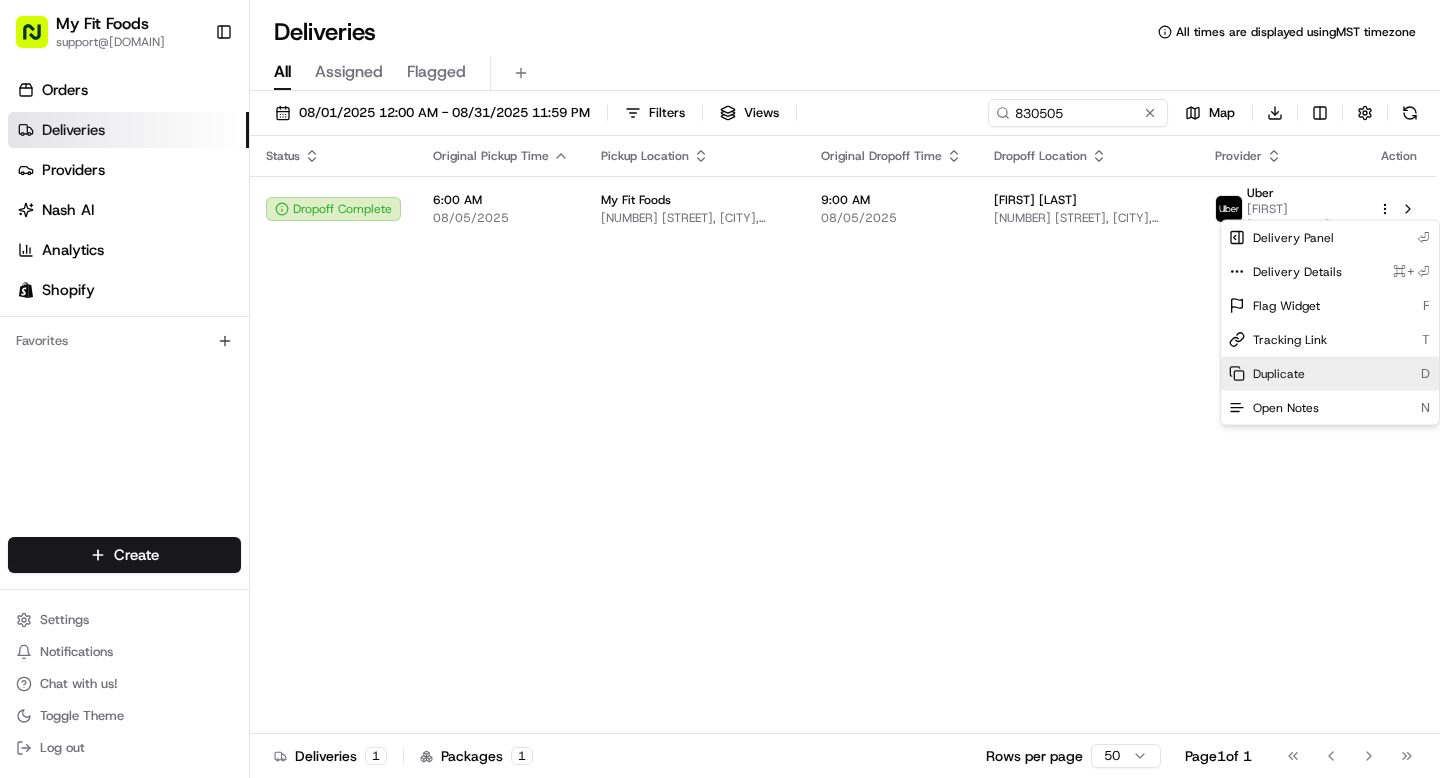 click on "Duplicate" at bounding box center [1279, 374] 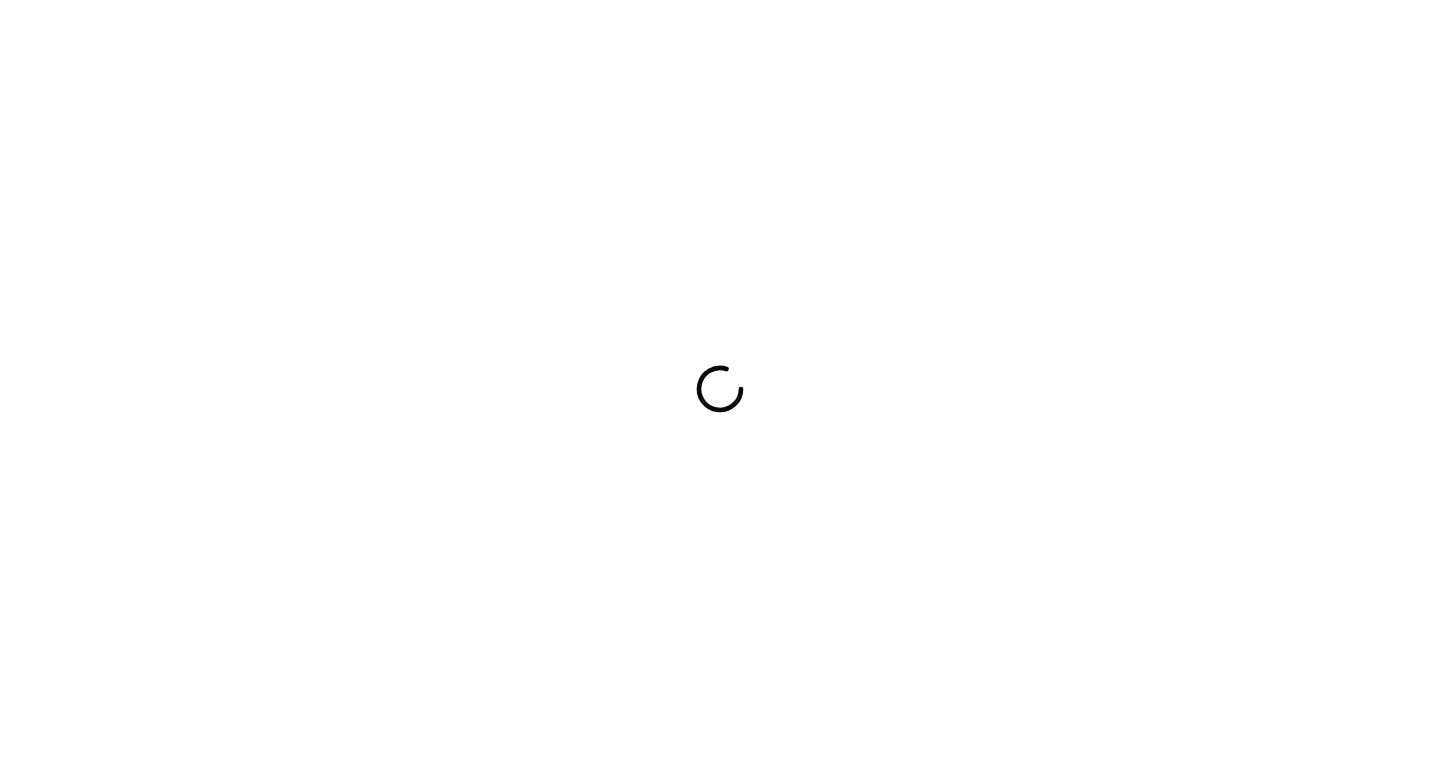 scroll, scrollTop: 0, scrollLeft: 0, axis: both 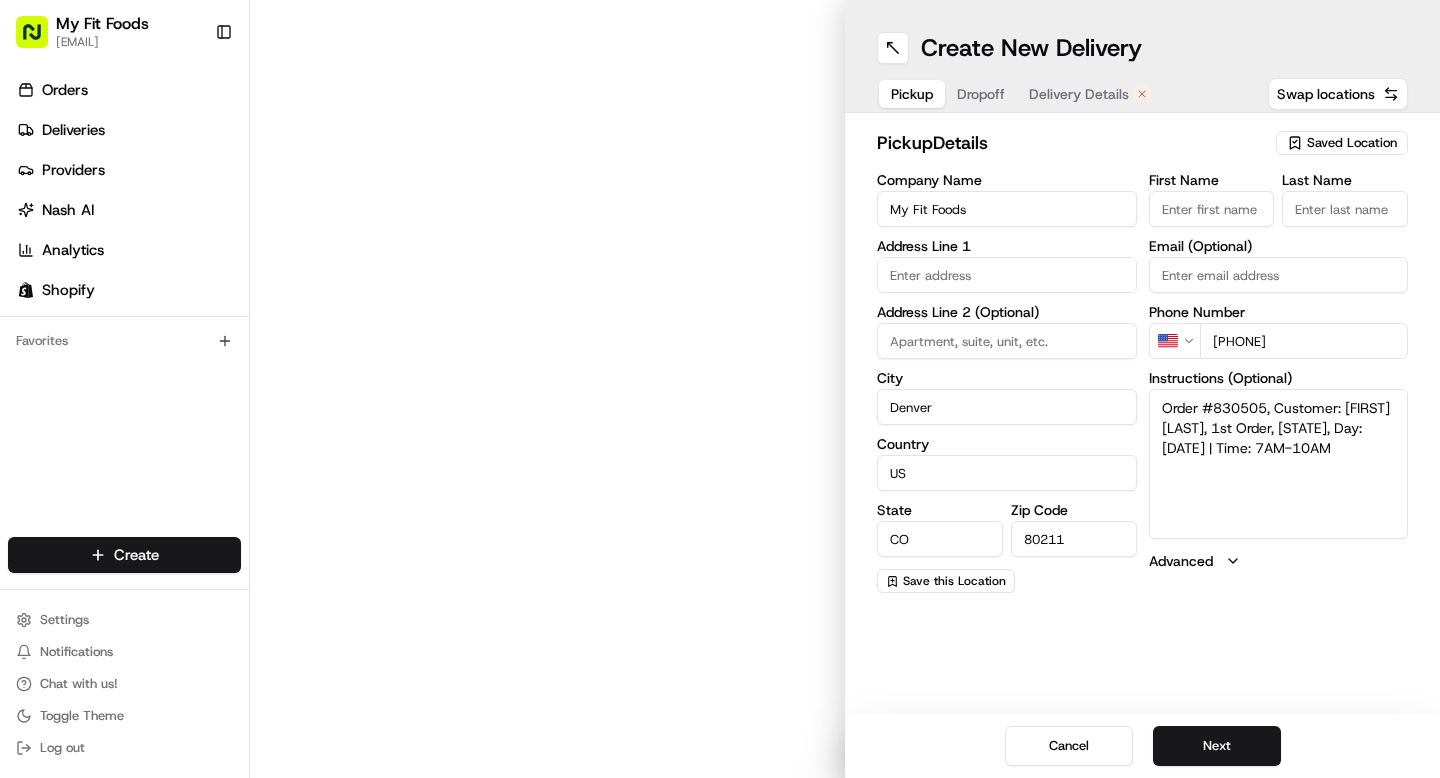 type on "[NUMBER] [STREET]" 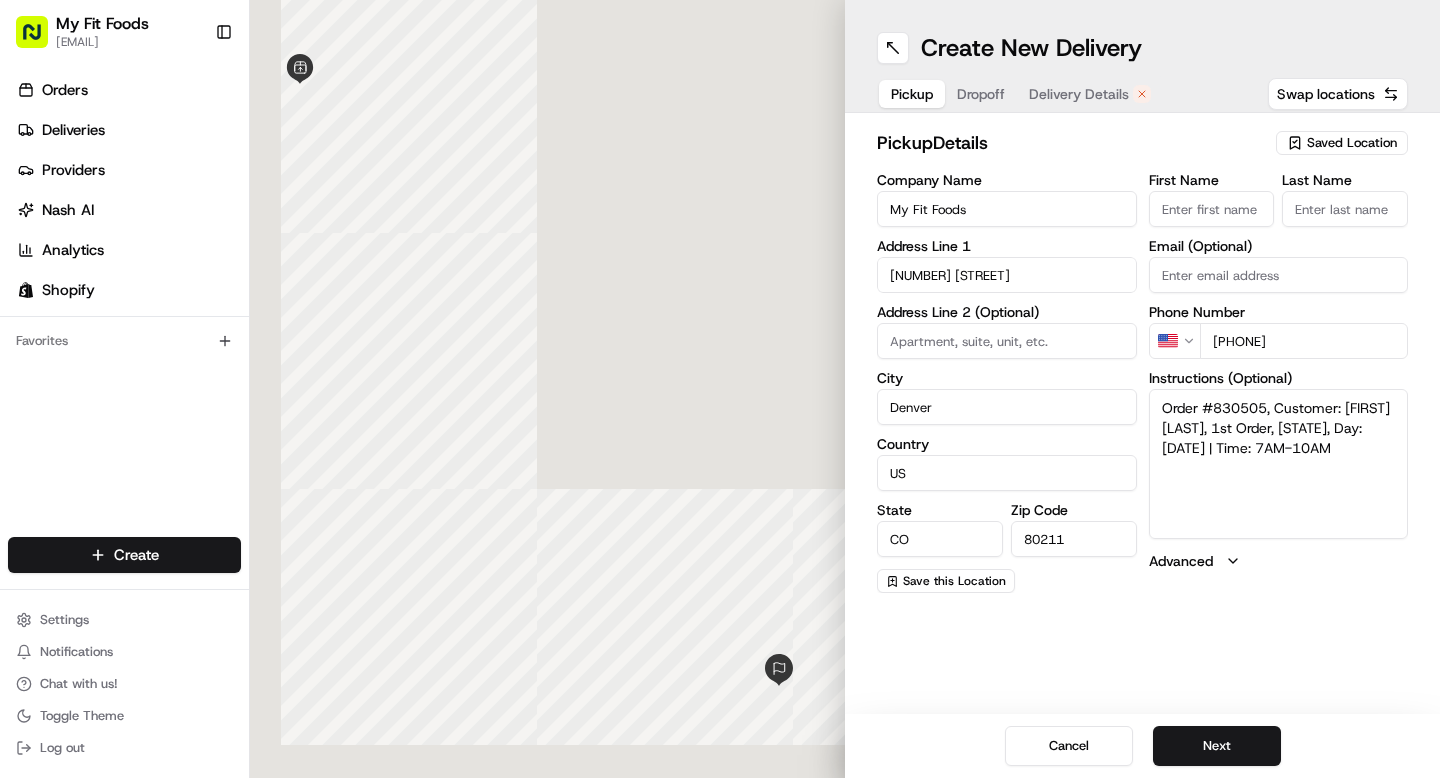 scroll, scrollTop: 0, scrollLeft: 0, axis: both 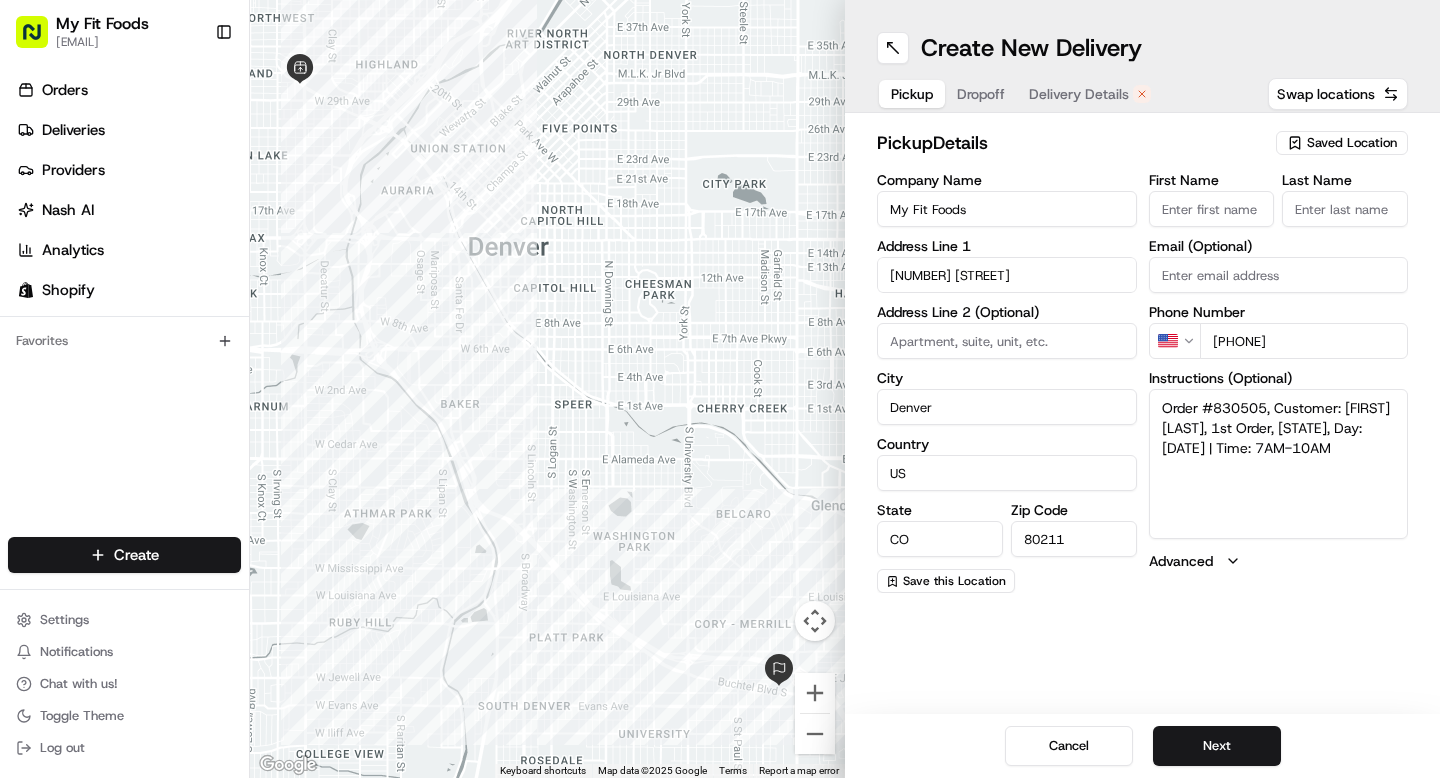 click on "Delivery Details" at bounding box center (1079, 94) 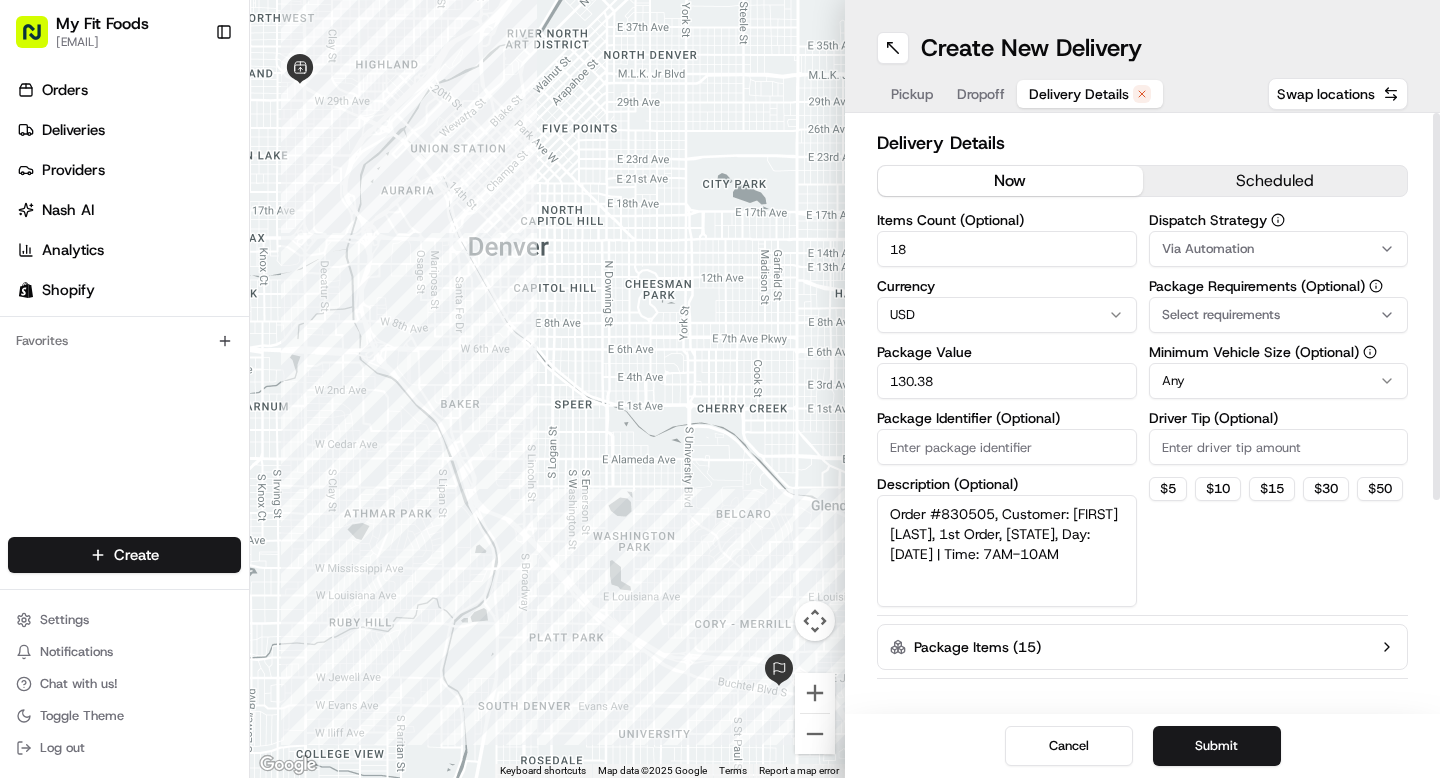 click on "now" at bounding box center [1010, 181] 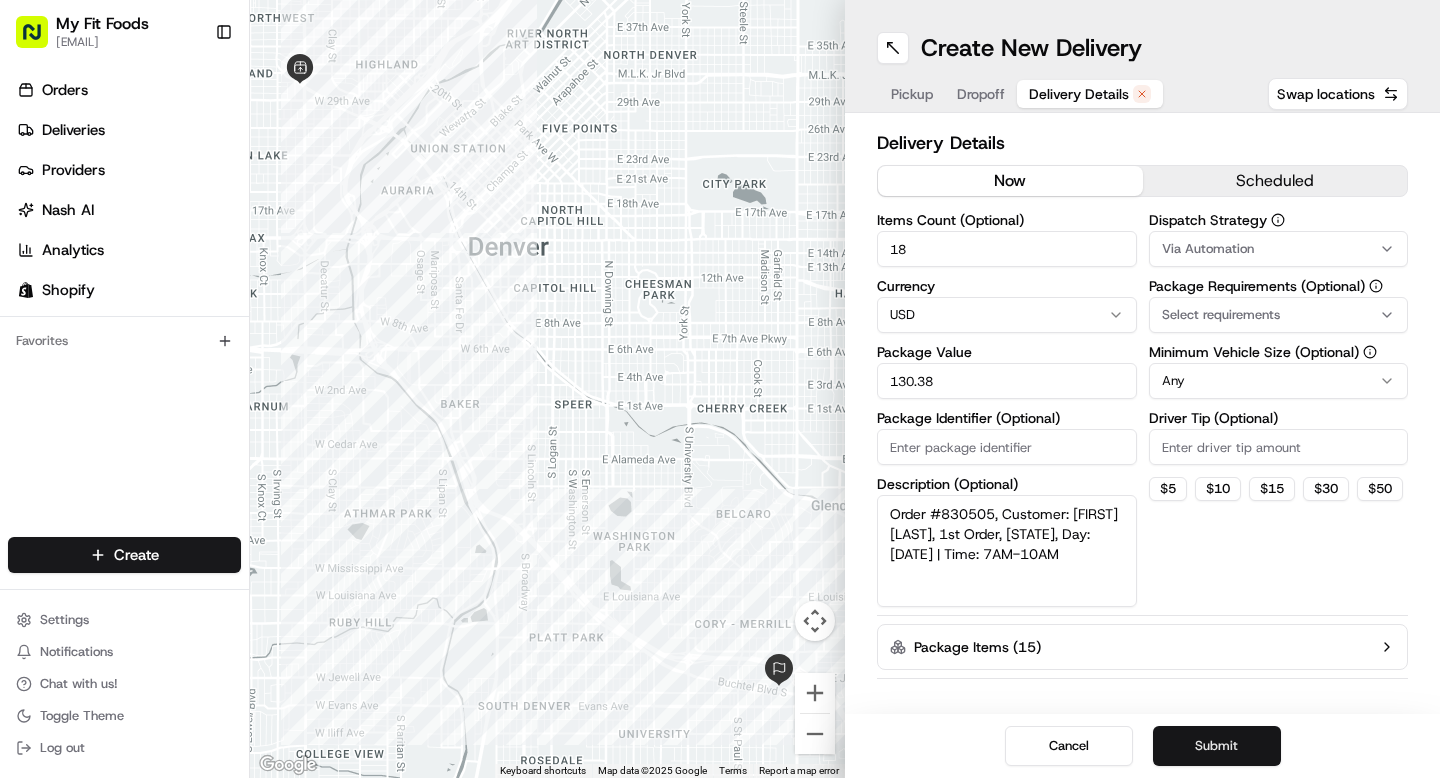 click on "Submit" at bounding box center [1217, 746] 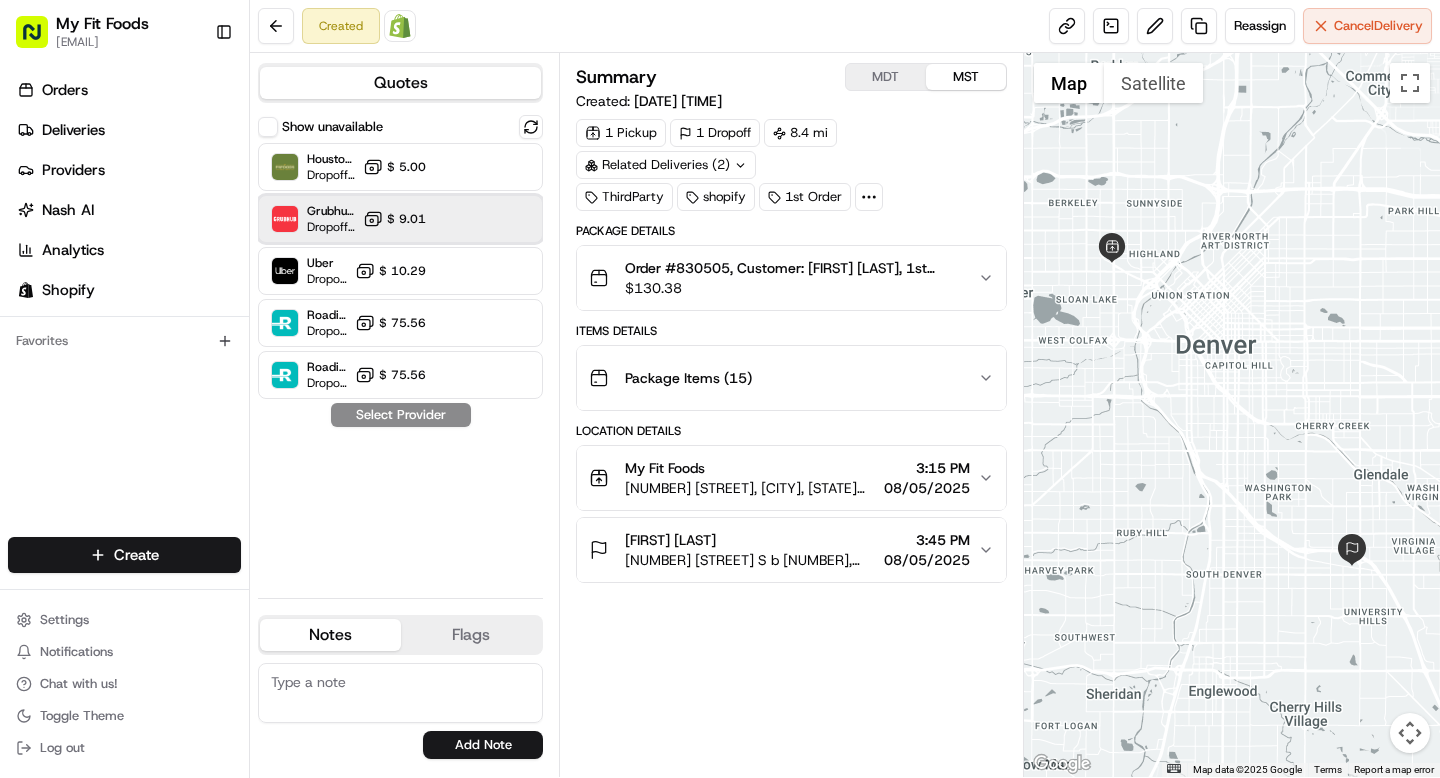 click on "Grubhub (MFF) Dropoff ETA   37 minutes $   9.01" at bounding box center (400, 219) 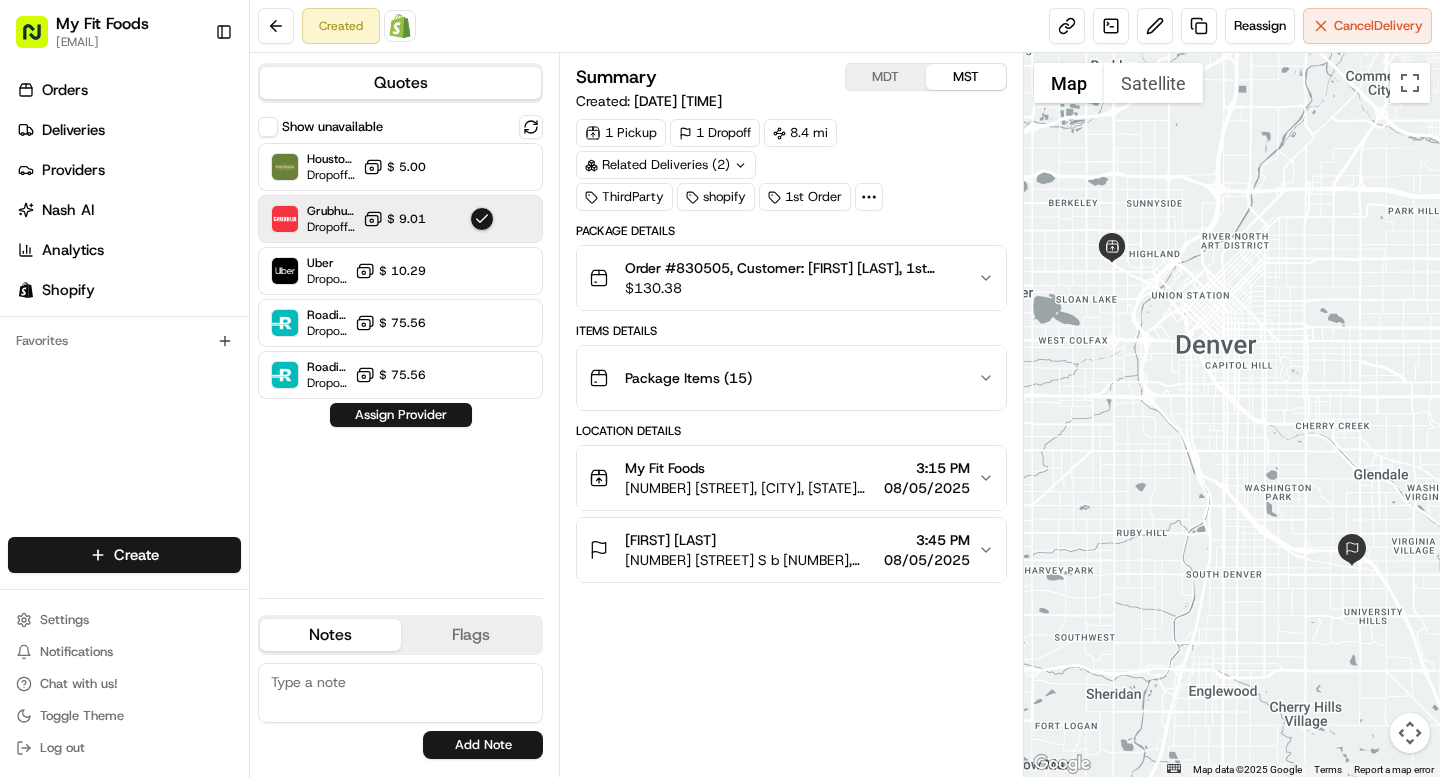 click 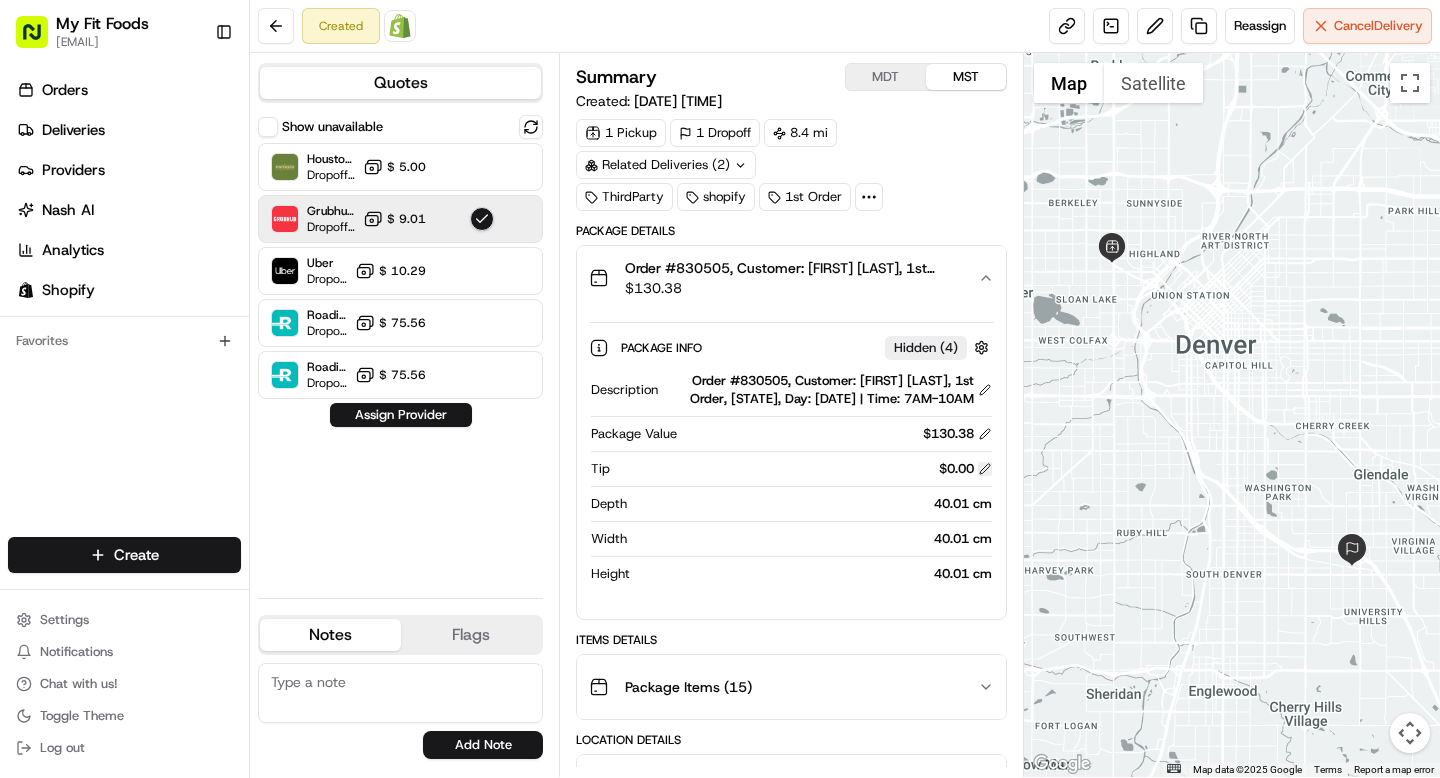 click at bounding box center [985, 469] 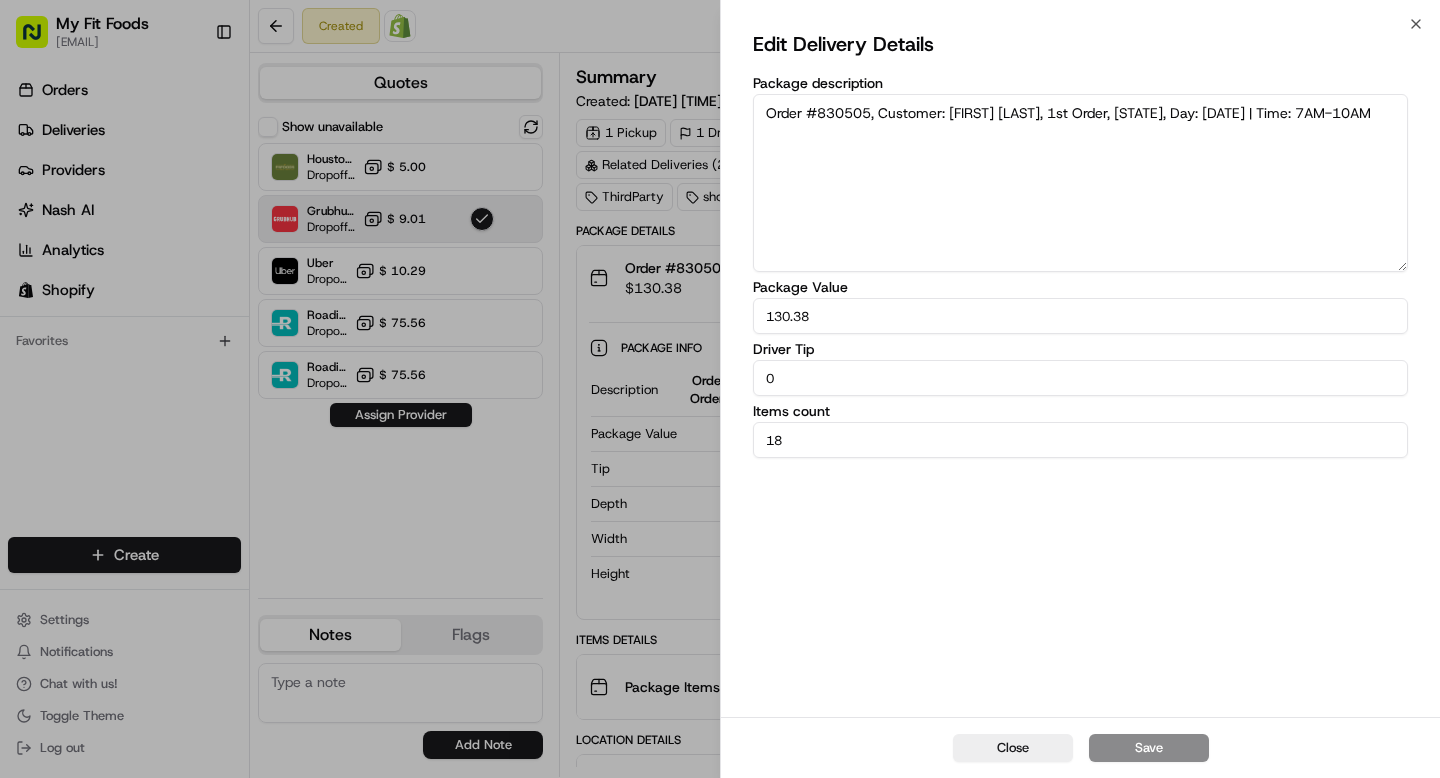 click on "0" at bounding box center [1080, 378] 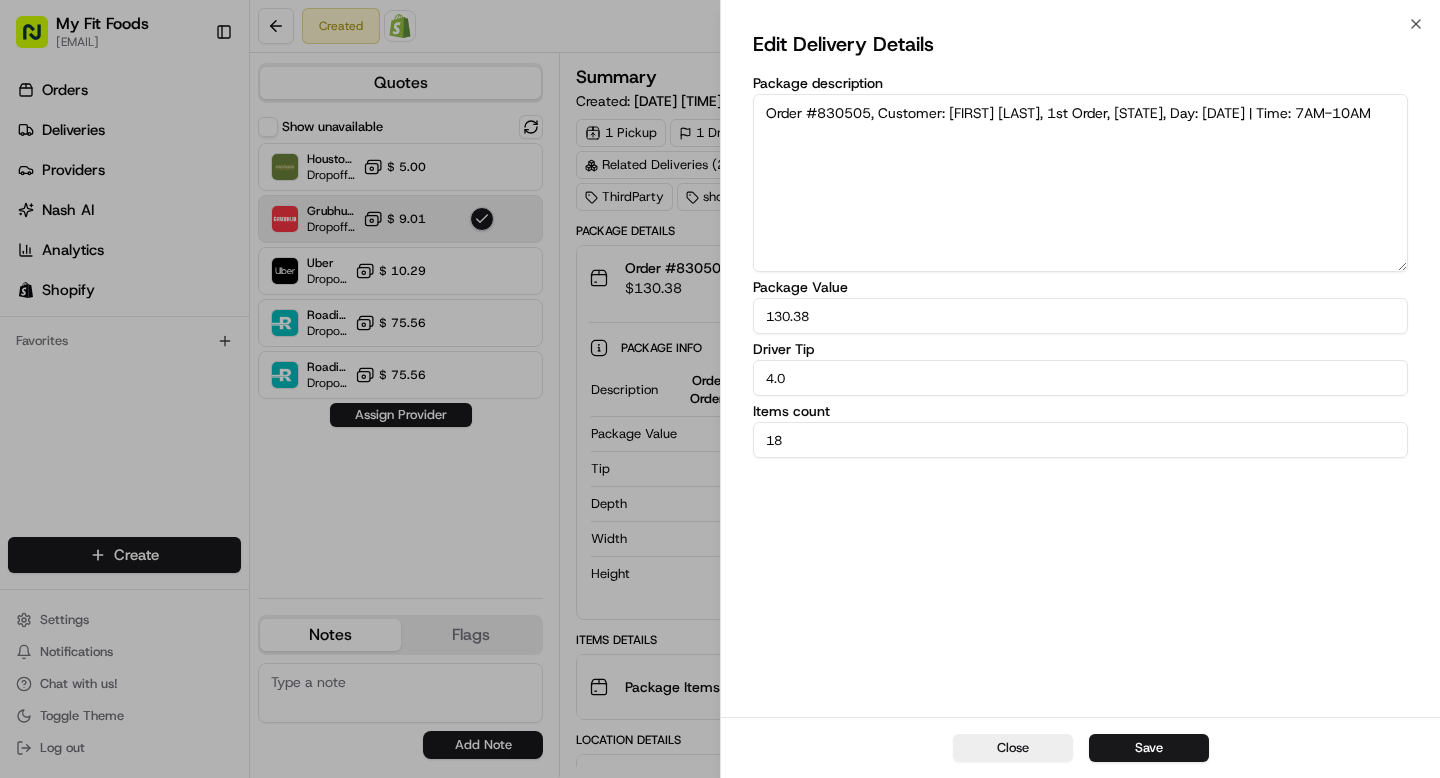 type on "4" 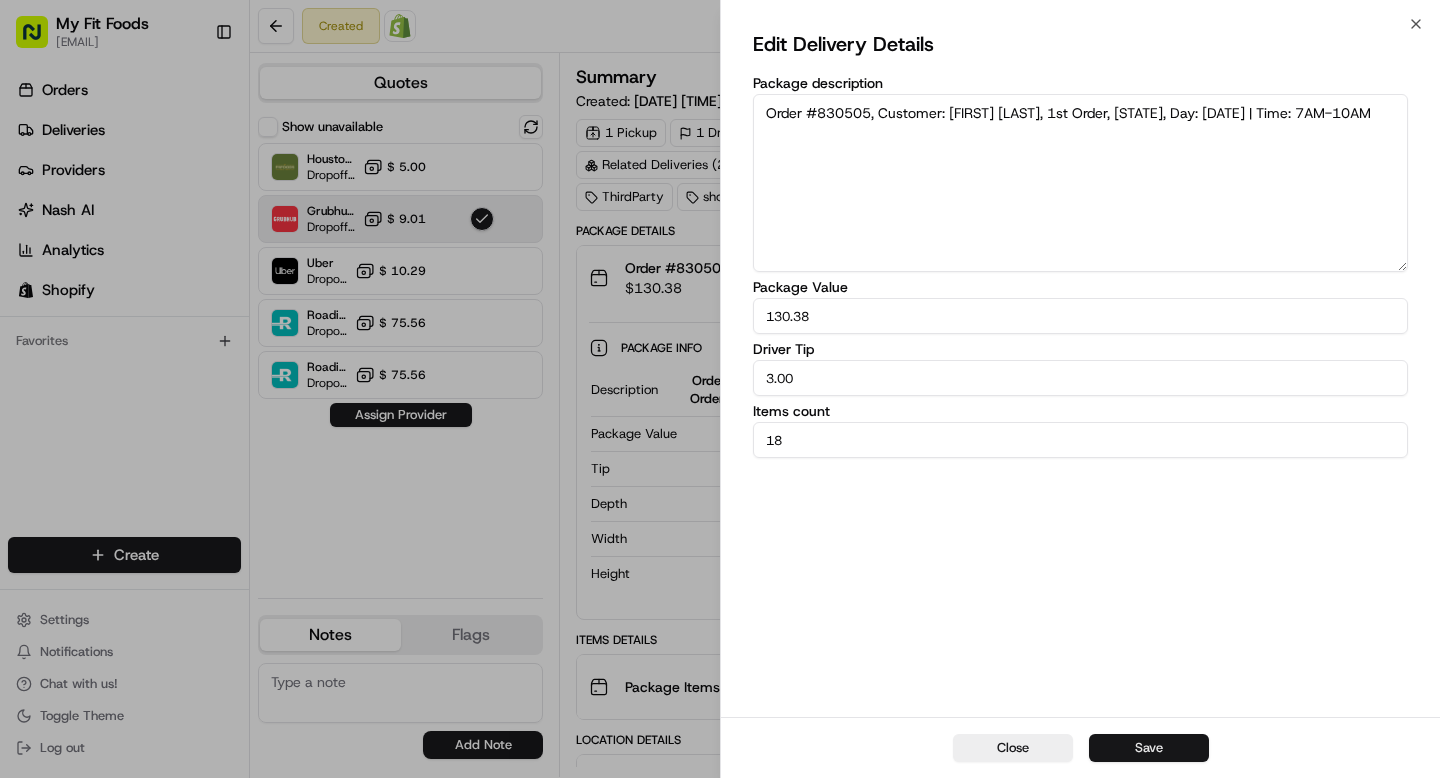 type on "3.00" 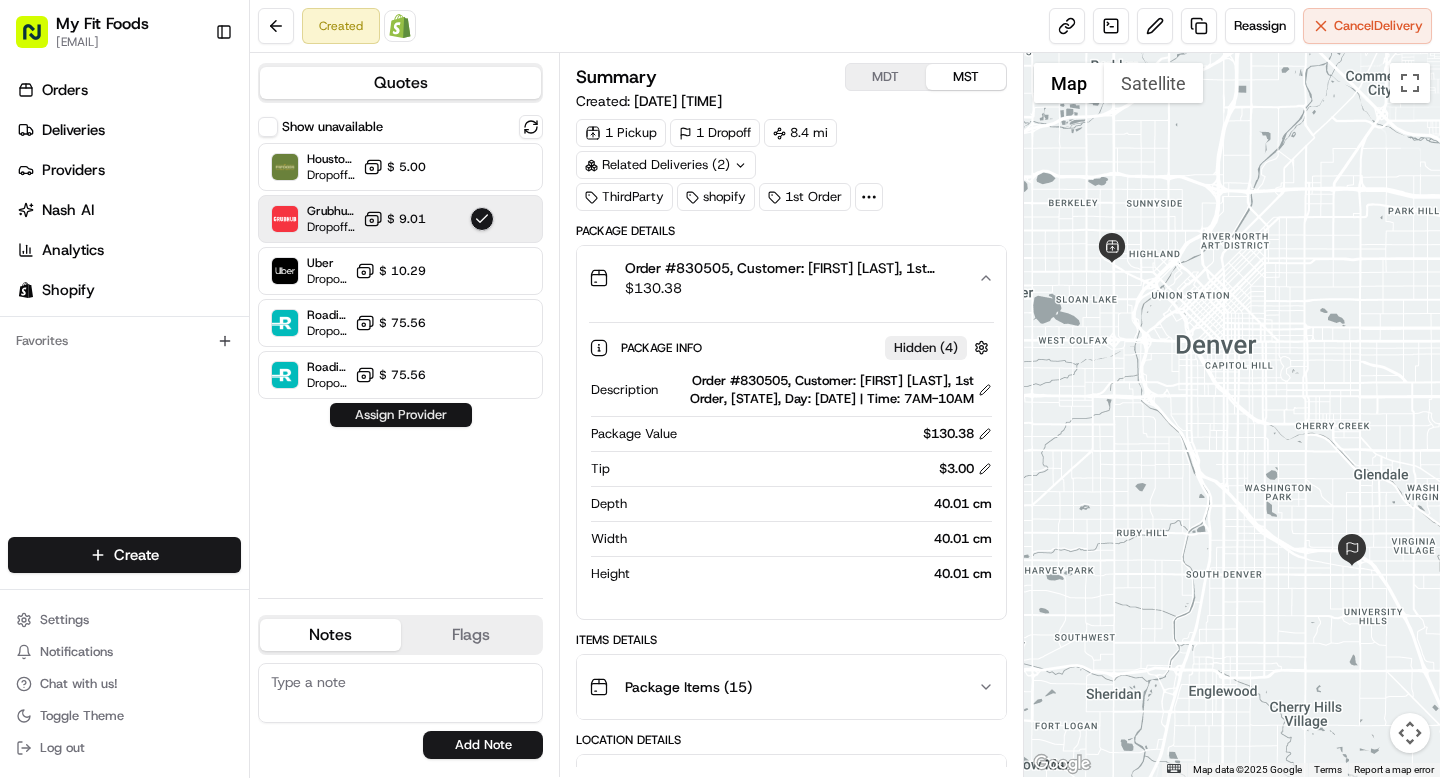 click on "Assign Provider" at bounding box center [401, 415] 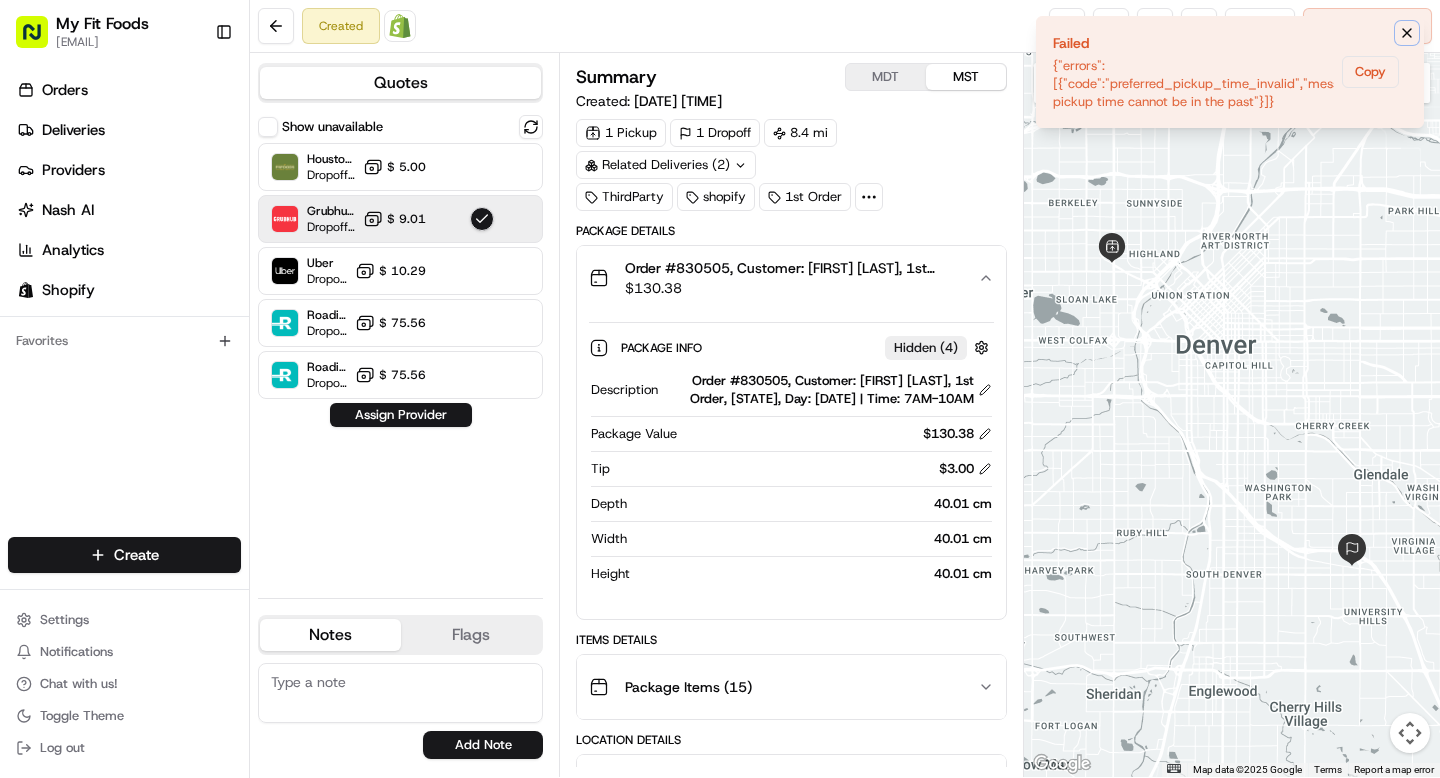 click 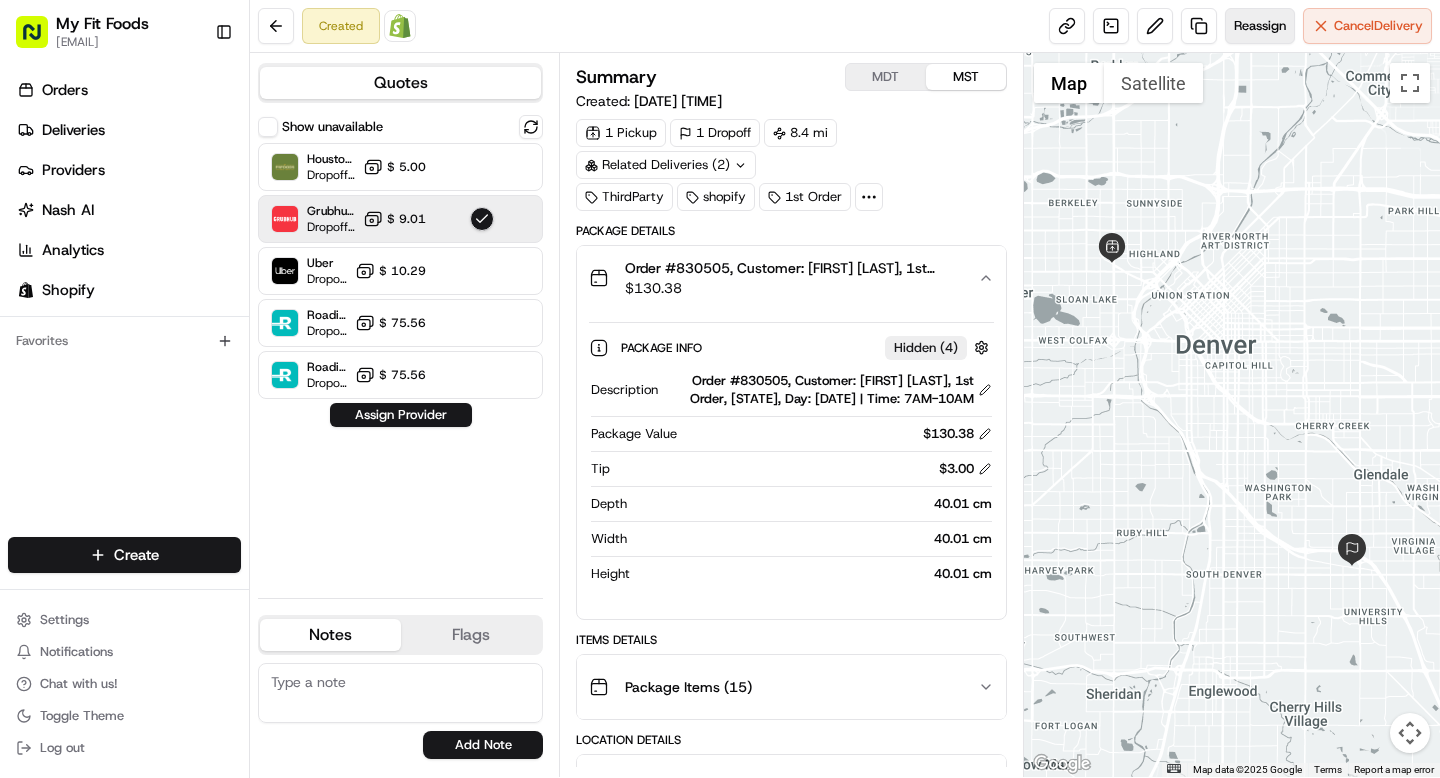 click on "Reassign" at bounding box center [1260, 26] 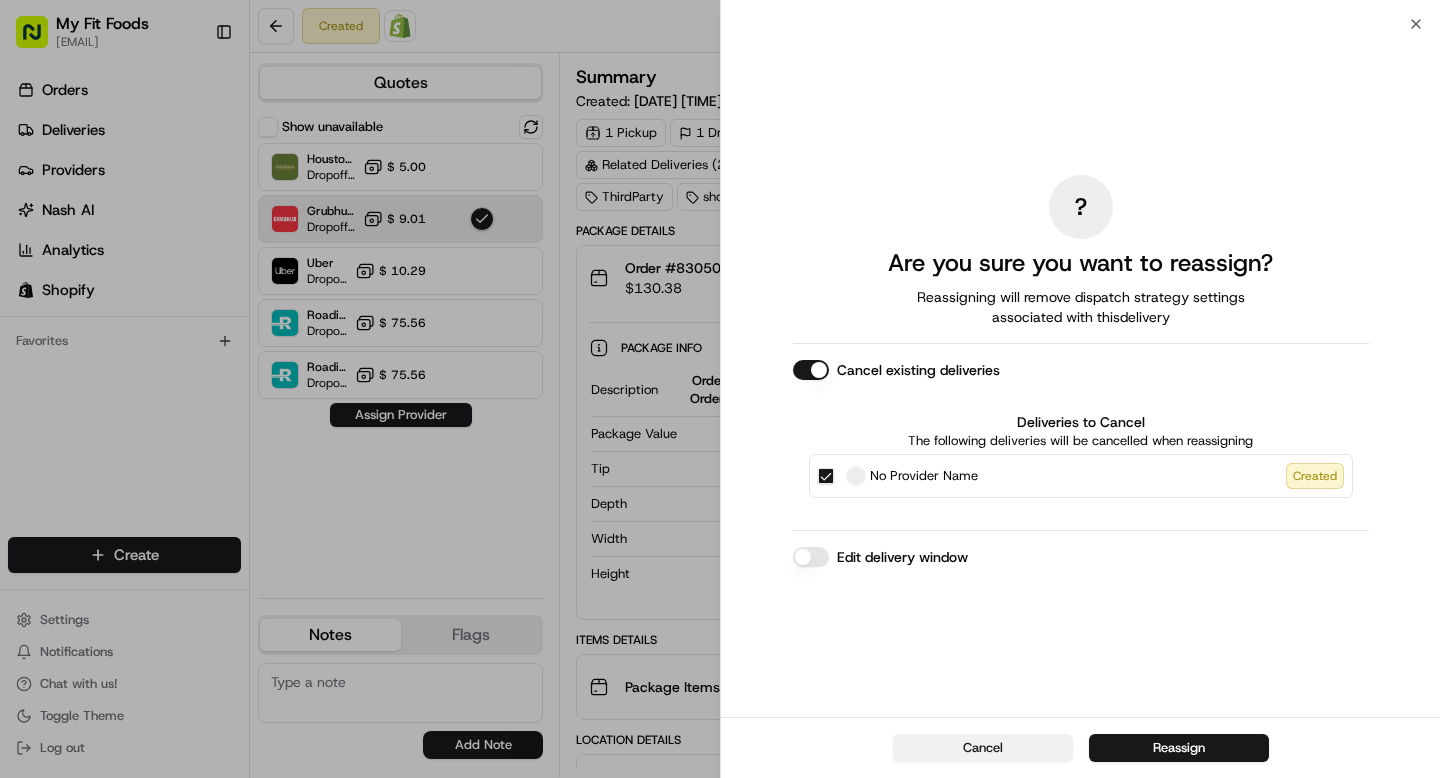 click on "Cancel" at bounding box center [983, 748] 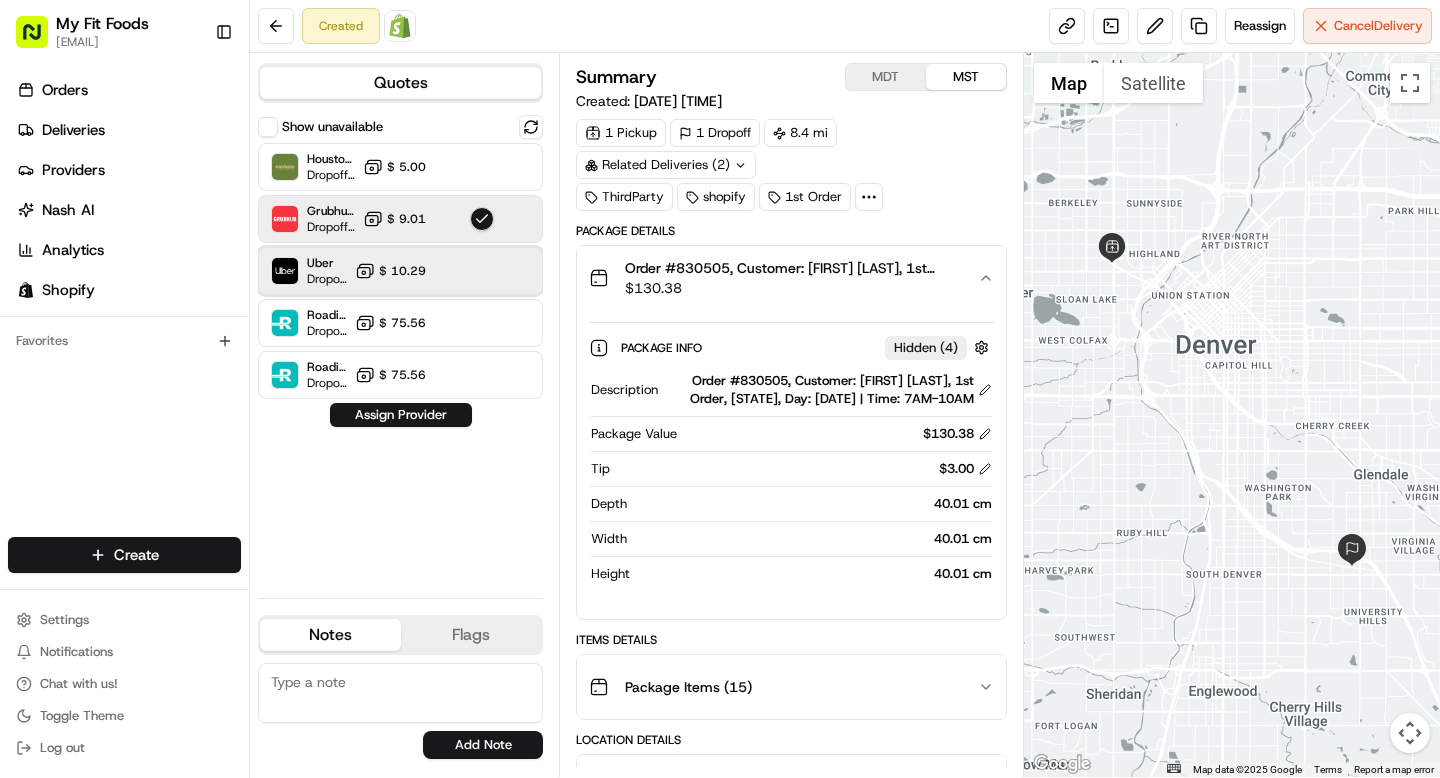 click on "Uber Dropoff ETA   53 minutes $   10.29" at bounding box center (400, 271) 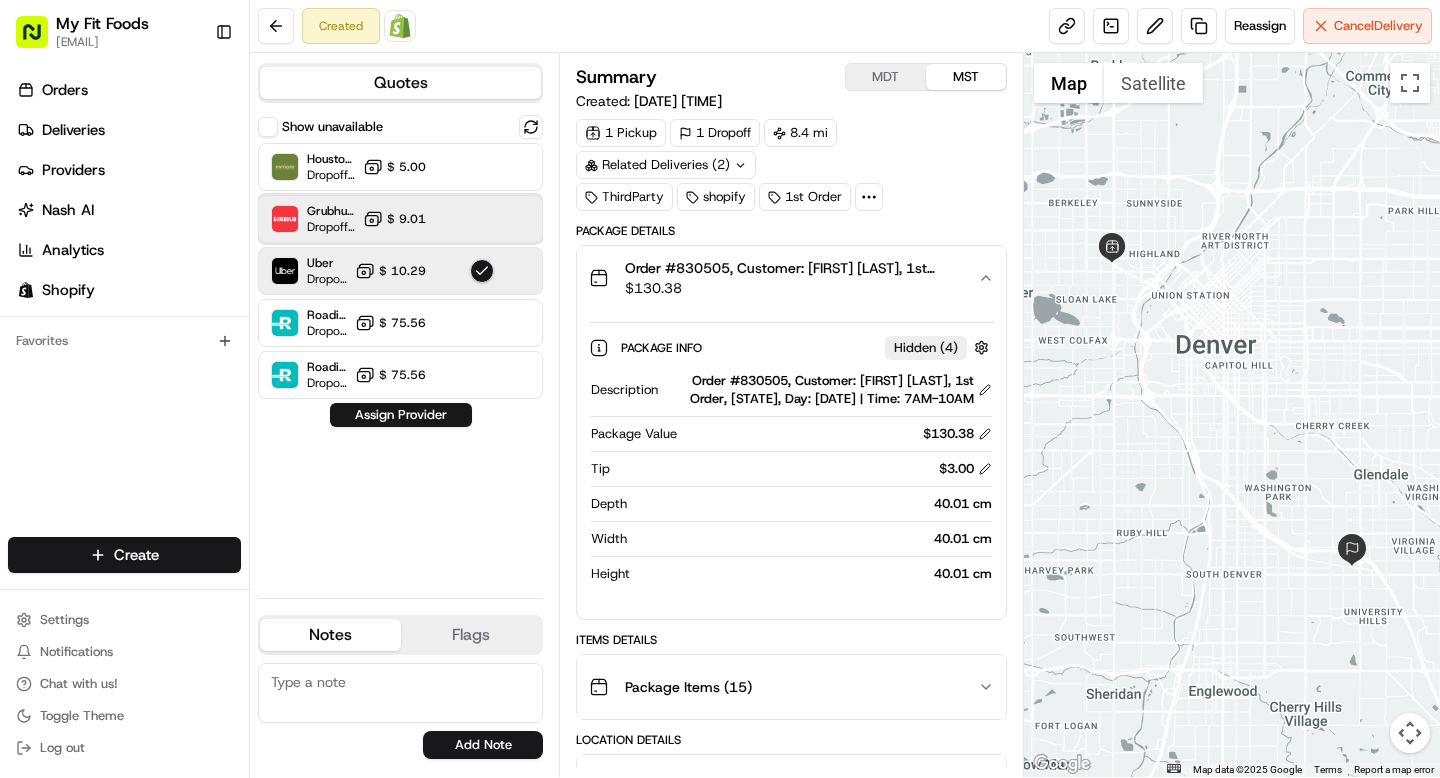 click on "Grubhub (MFF) Dropoff ETA   31 minutes $   9.01" at bounding box center (400, 219) 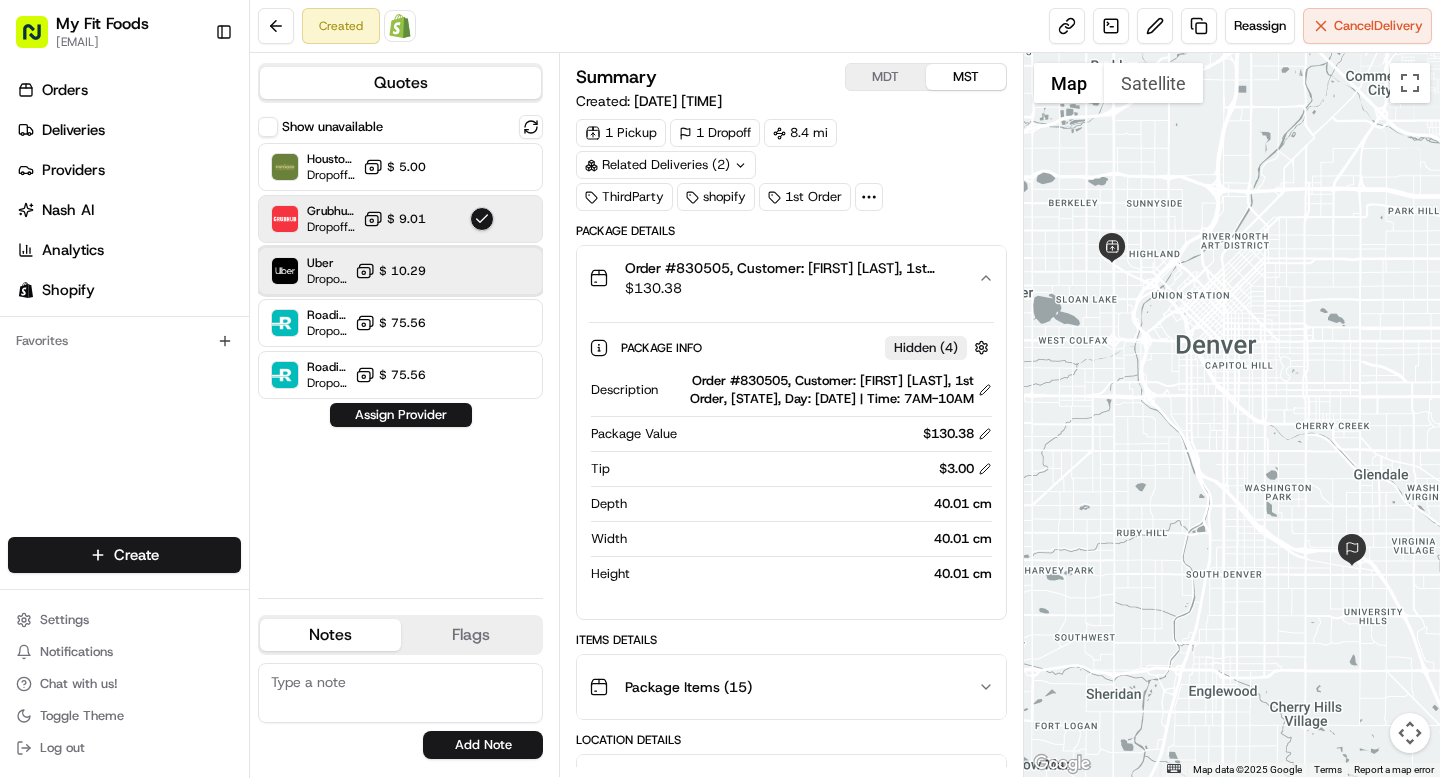 click on "Uber Dropoff ETA   53 minutes $   10.29" at bounding box center (400, 271) 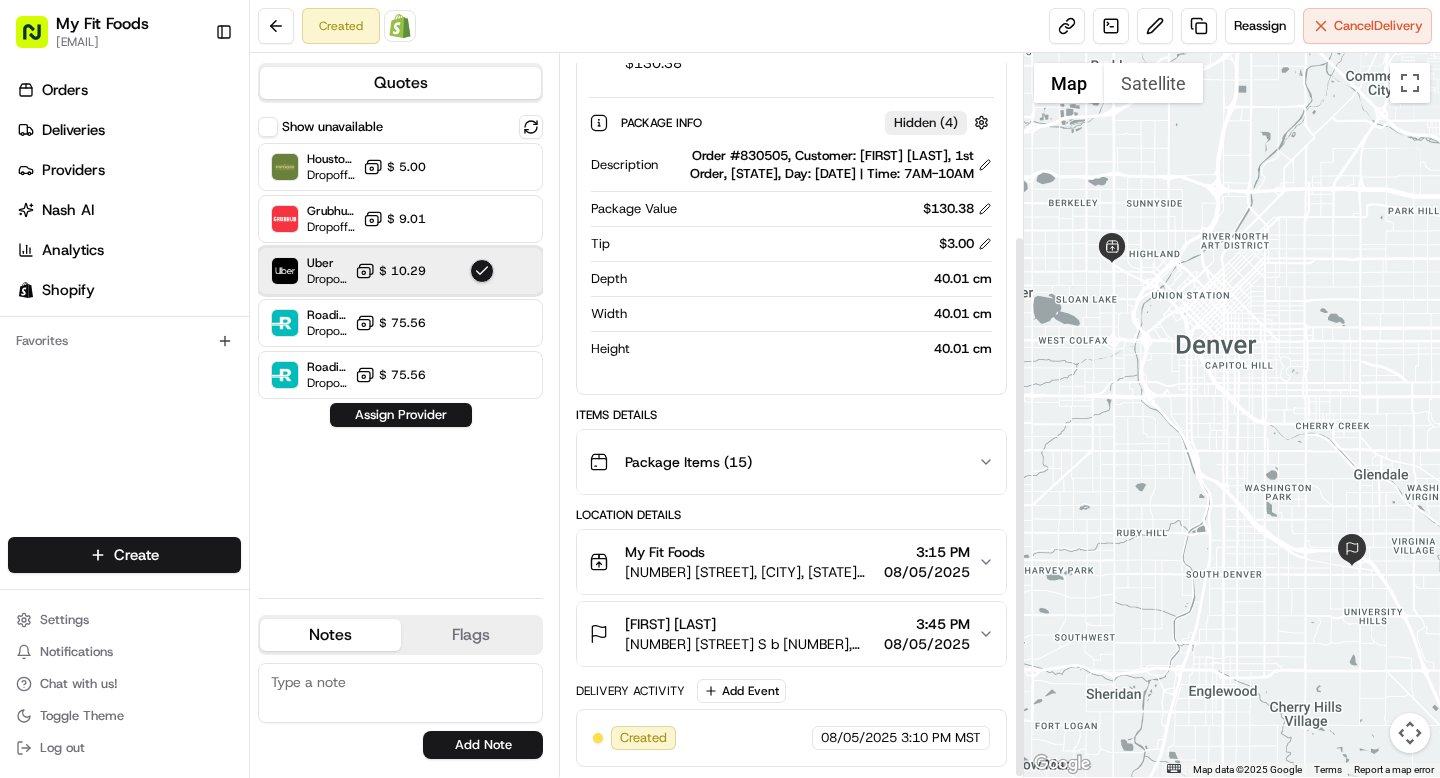 scroll, scrollTop: 243, scrollLeft: 0, axis: vertical 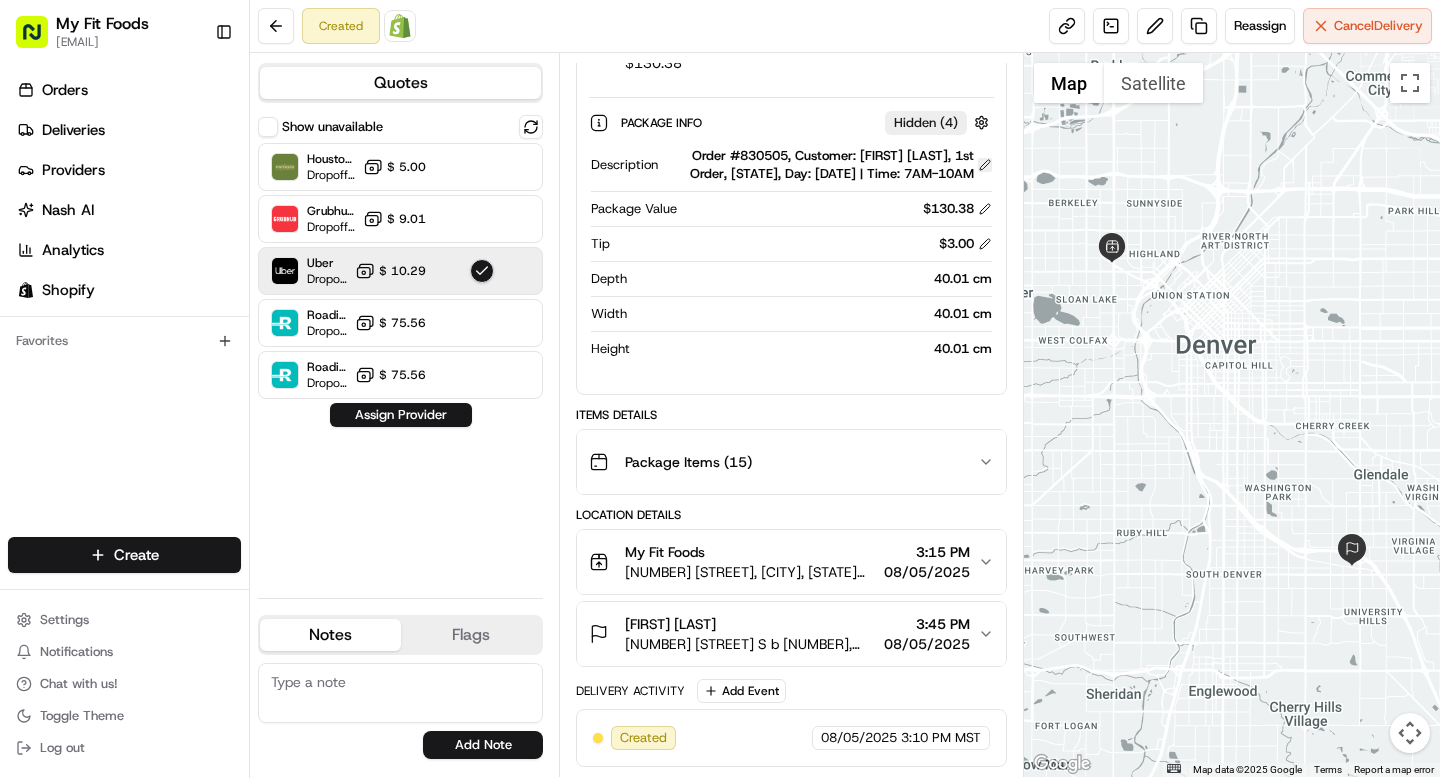 click at bounding box center (985, 165) 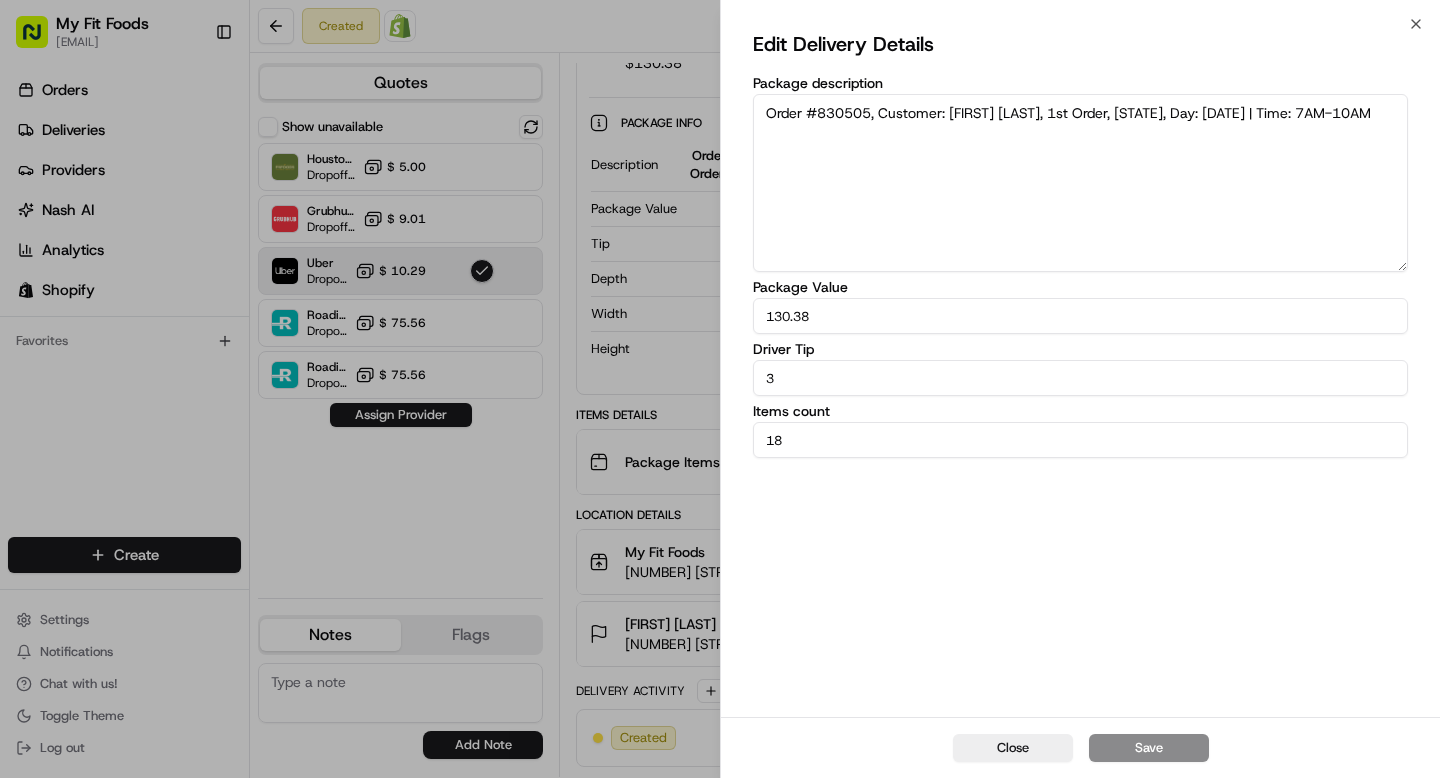 click on "Order #830505, Customer: [FIRST] [LAST], 1st Order, [STATE], Day: [DATE] | Time: 7AM-10AM" at bounding box center (1080, 183) 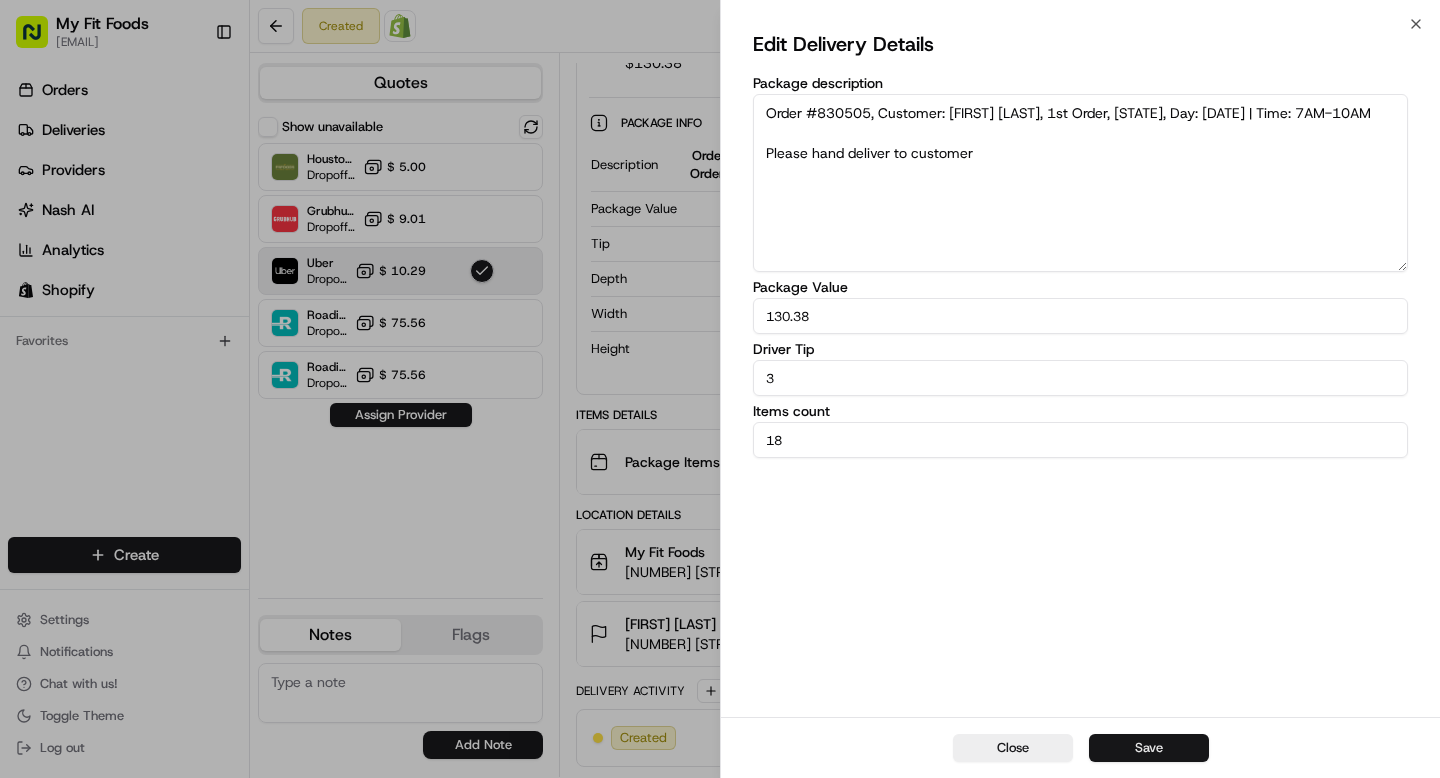 type on "Order #830505, Customer: [FIRST] [LAST], 1st Order, [STATE], Day: [DATE] | Time: 7AM-10AM
Please hand deliver to customer" 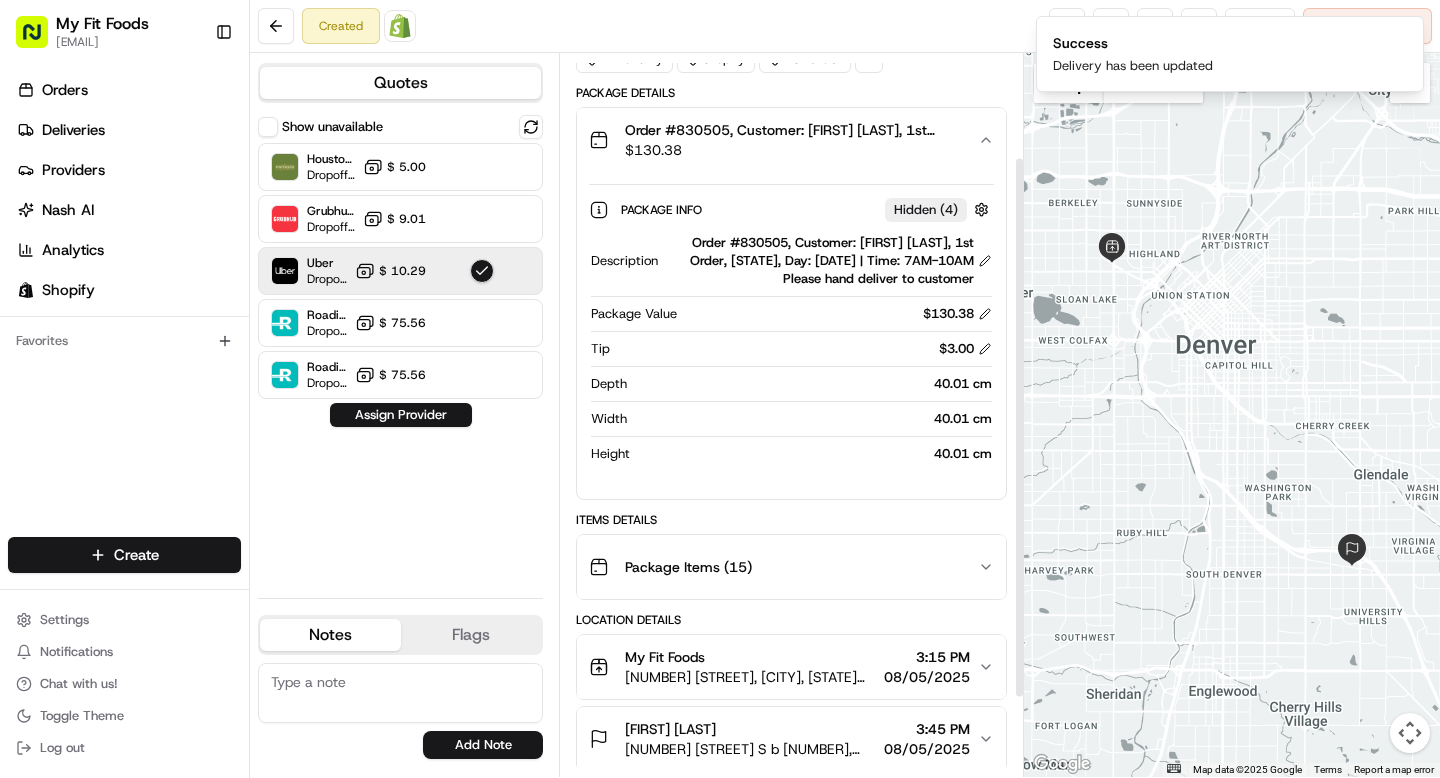 scroll, scrollTop: 148, scrollLeft: 0, axis: vertical 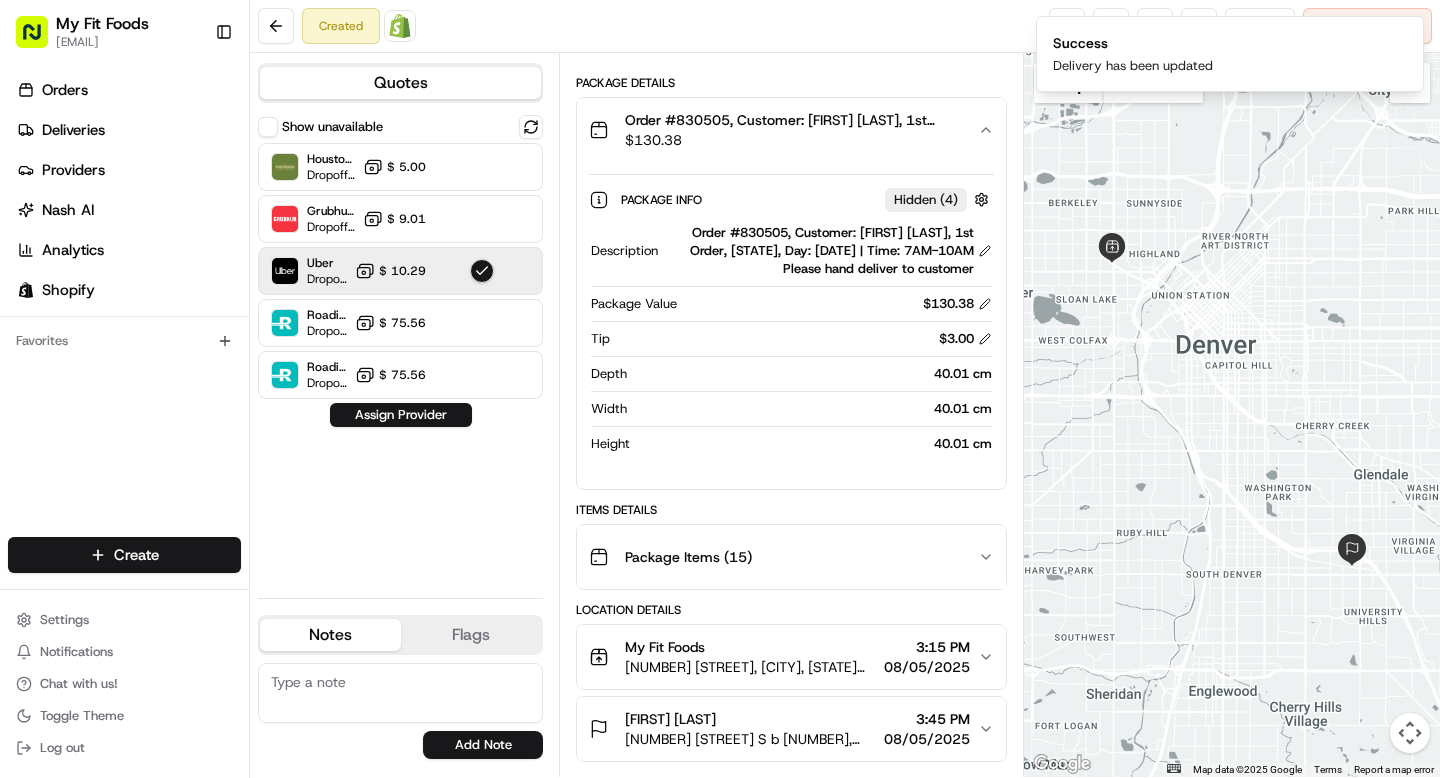 click 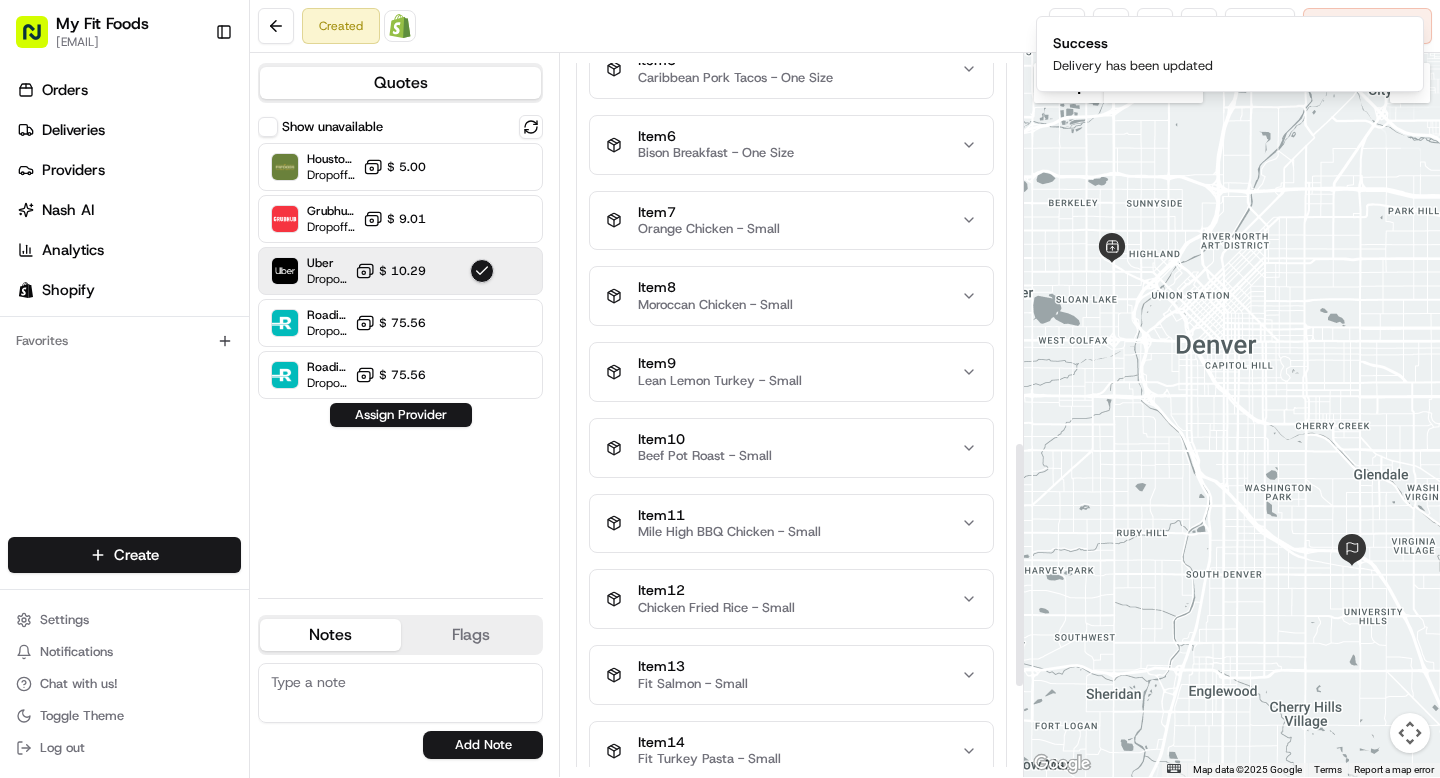 scroll, scrollTop: 1403, scrollLeft: 0, axis: vertical 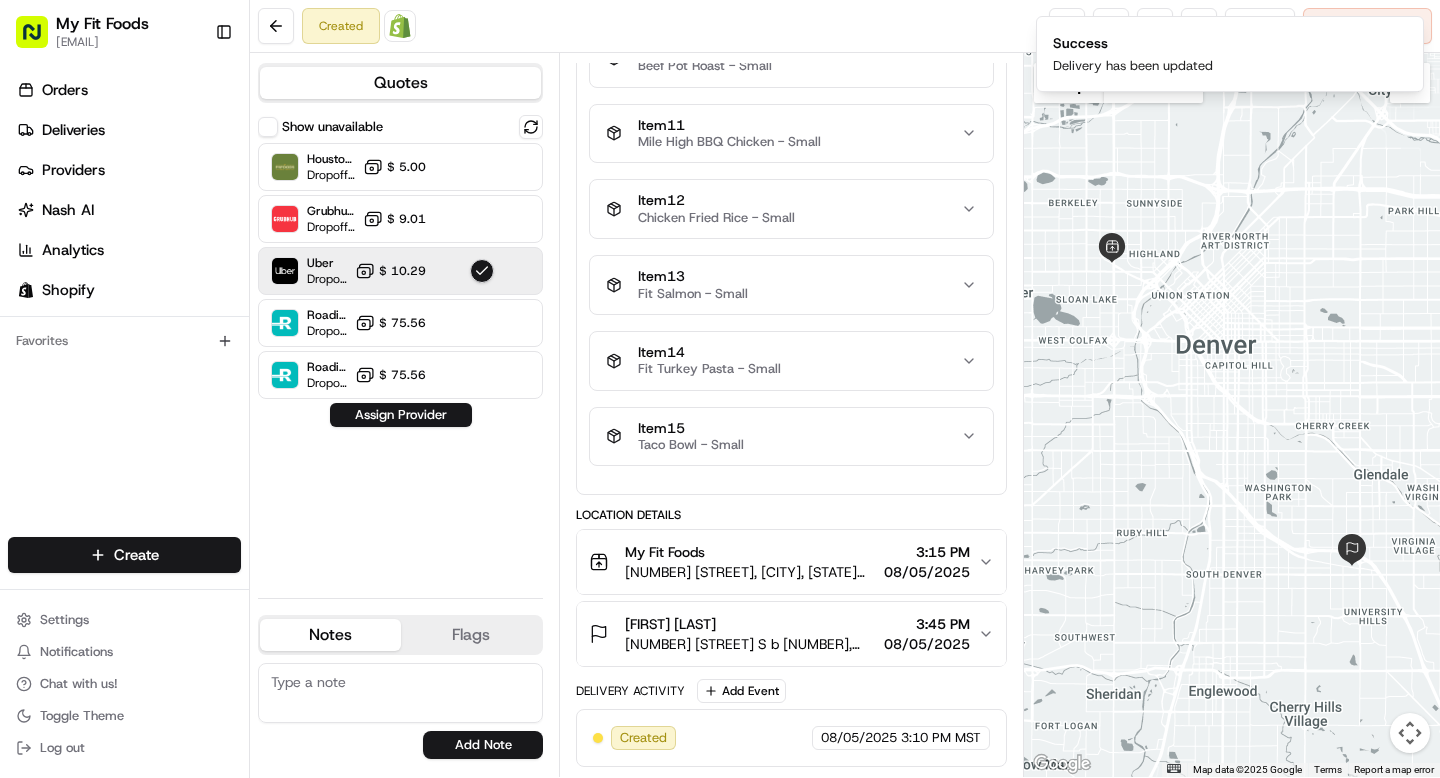 click 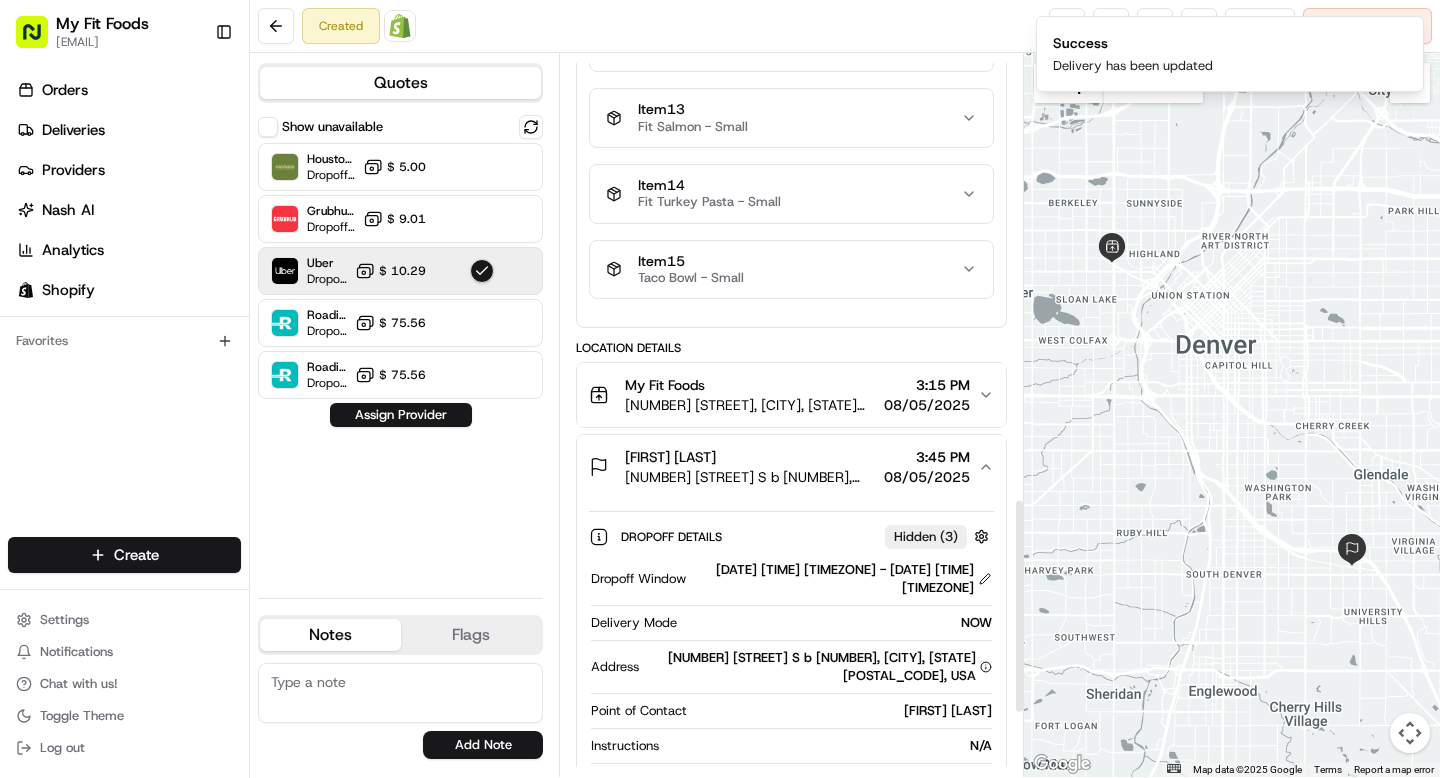 scroll, scrollTop: 1716, scrollLeft: 0, axis: vertical 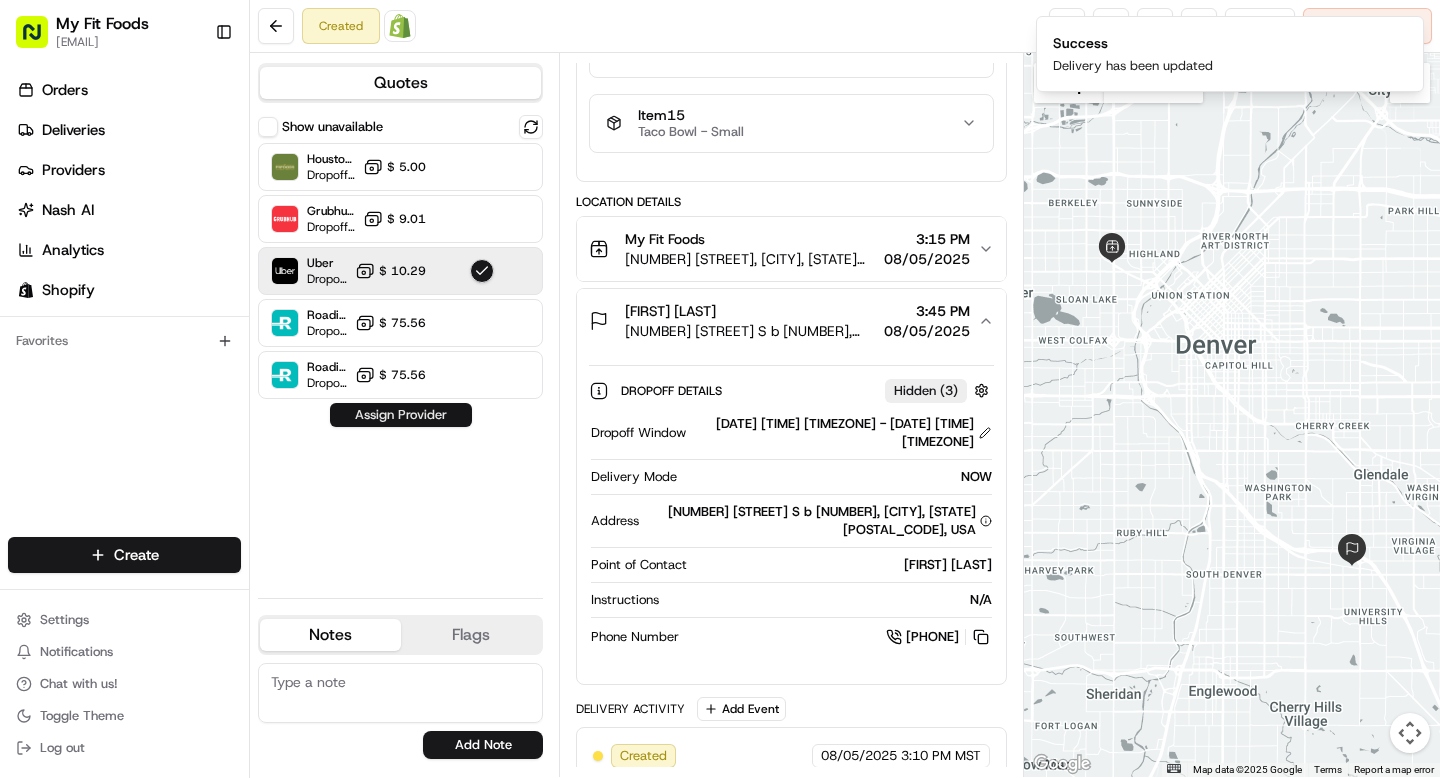 click on "Assign Provider" at bounding box center (401, 415) 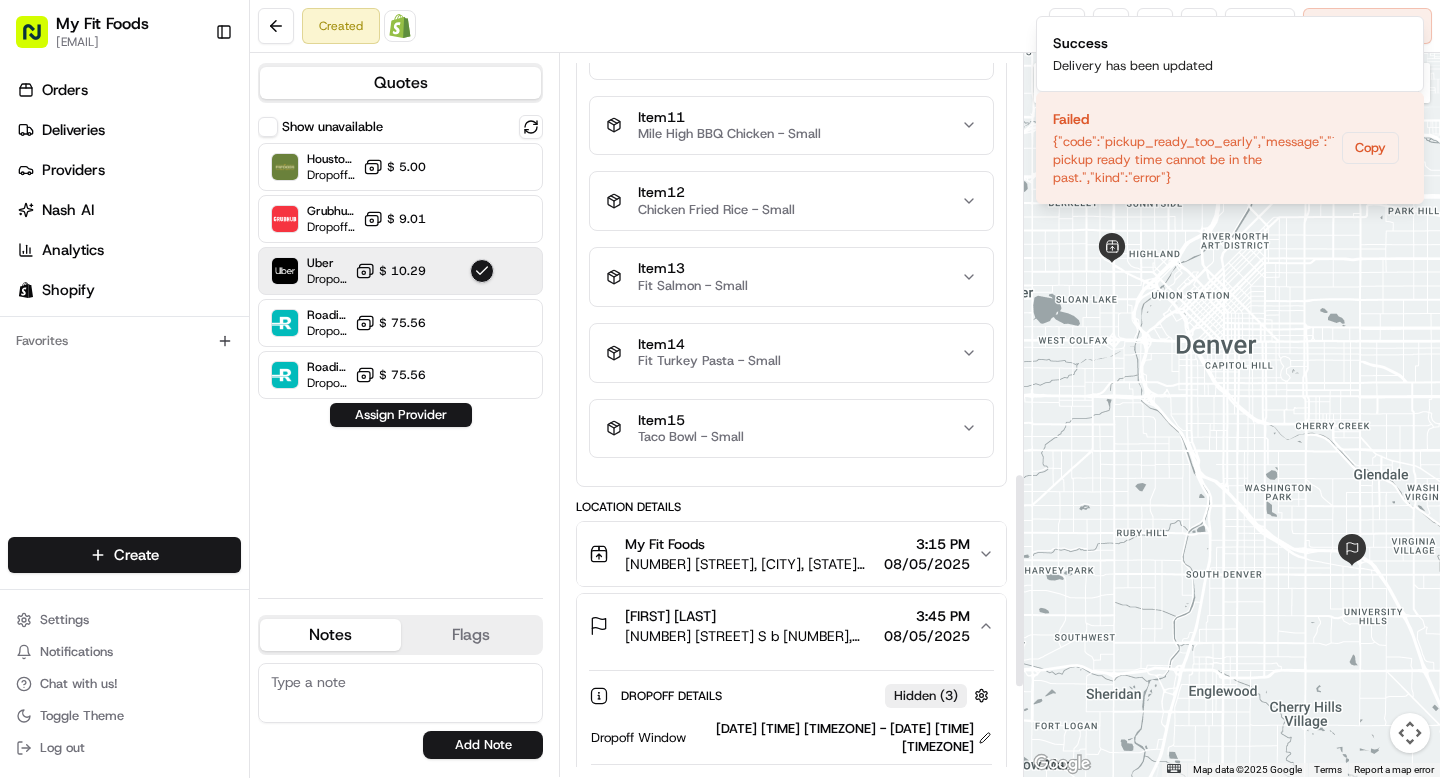 scroll, scrollTop: 1716, scrollLeft: 0, axis: vertical 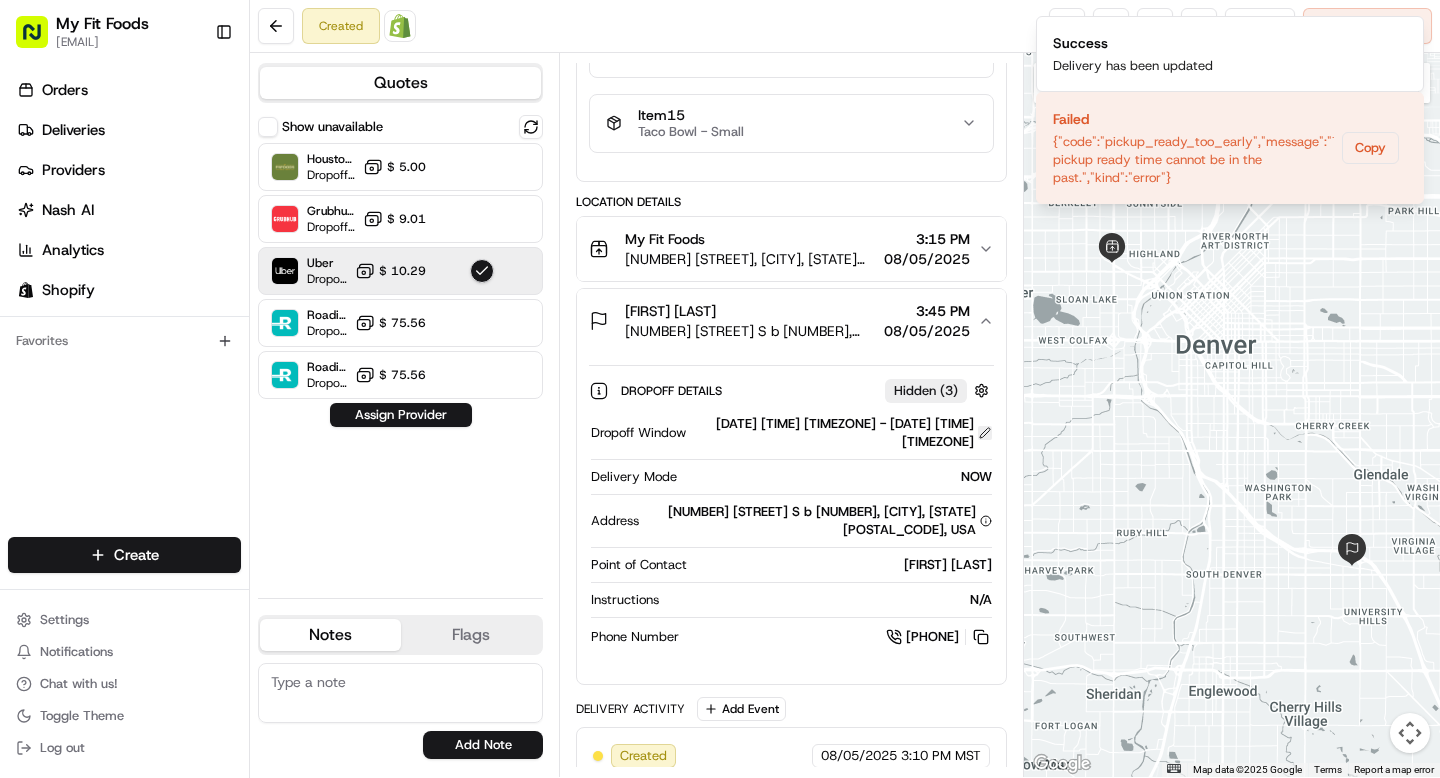 click at bounding box center (985, 433) 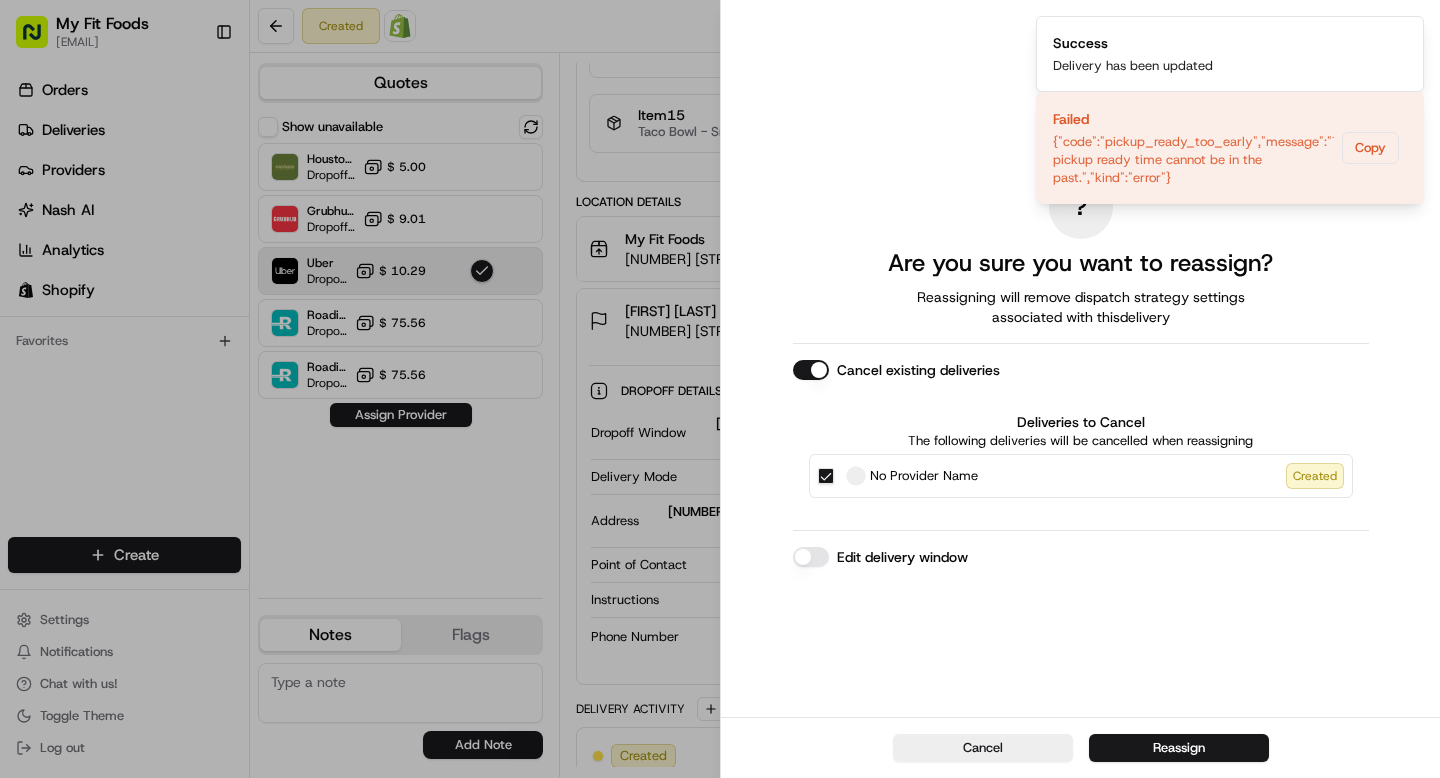 click on "Edit delivery window" at bounding box center [811, 557] 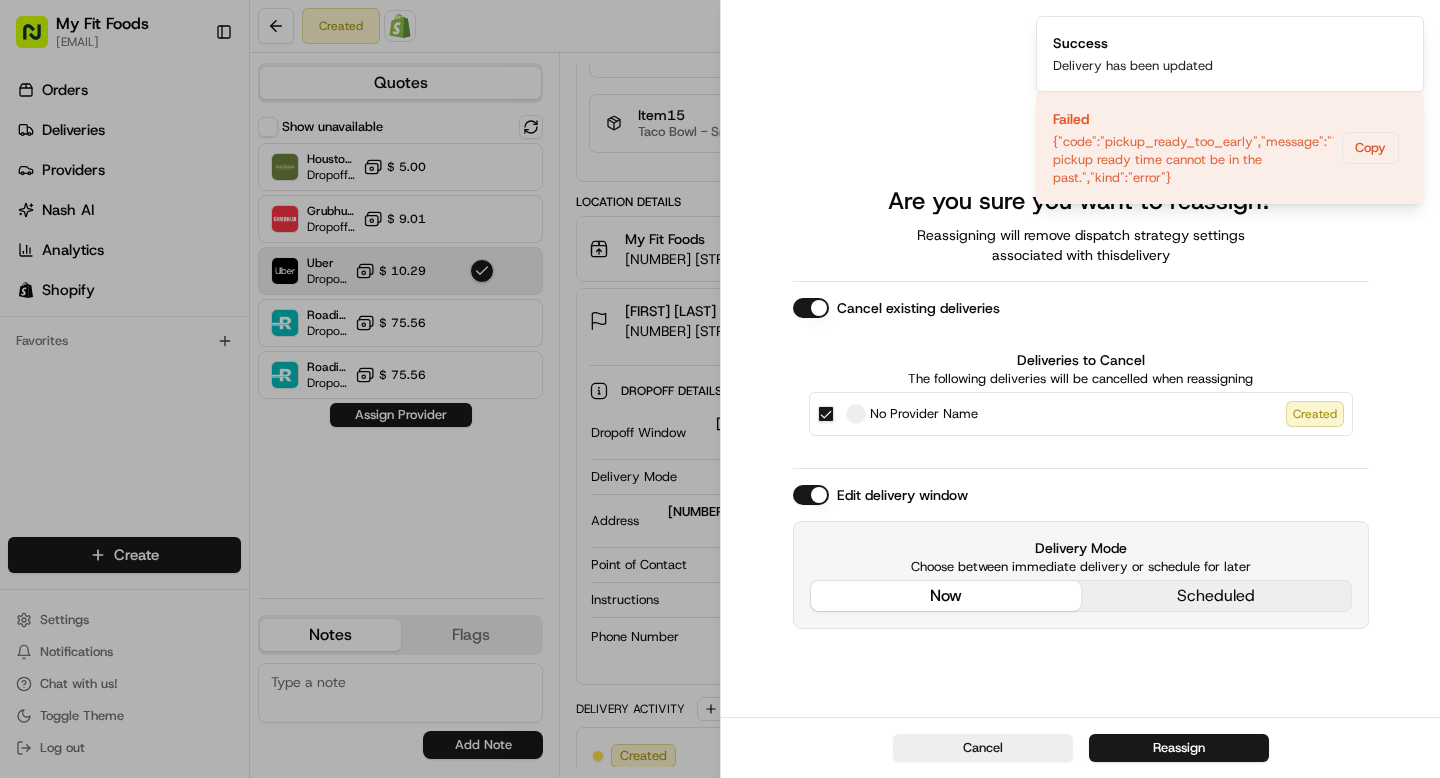 click on "now" at bounding box center (946, 596) 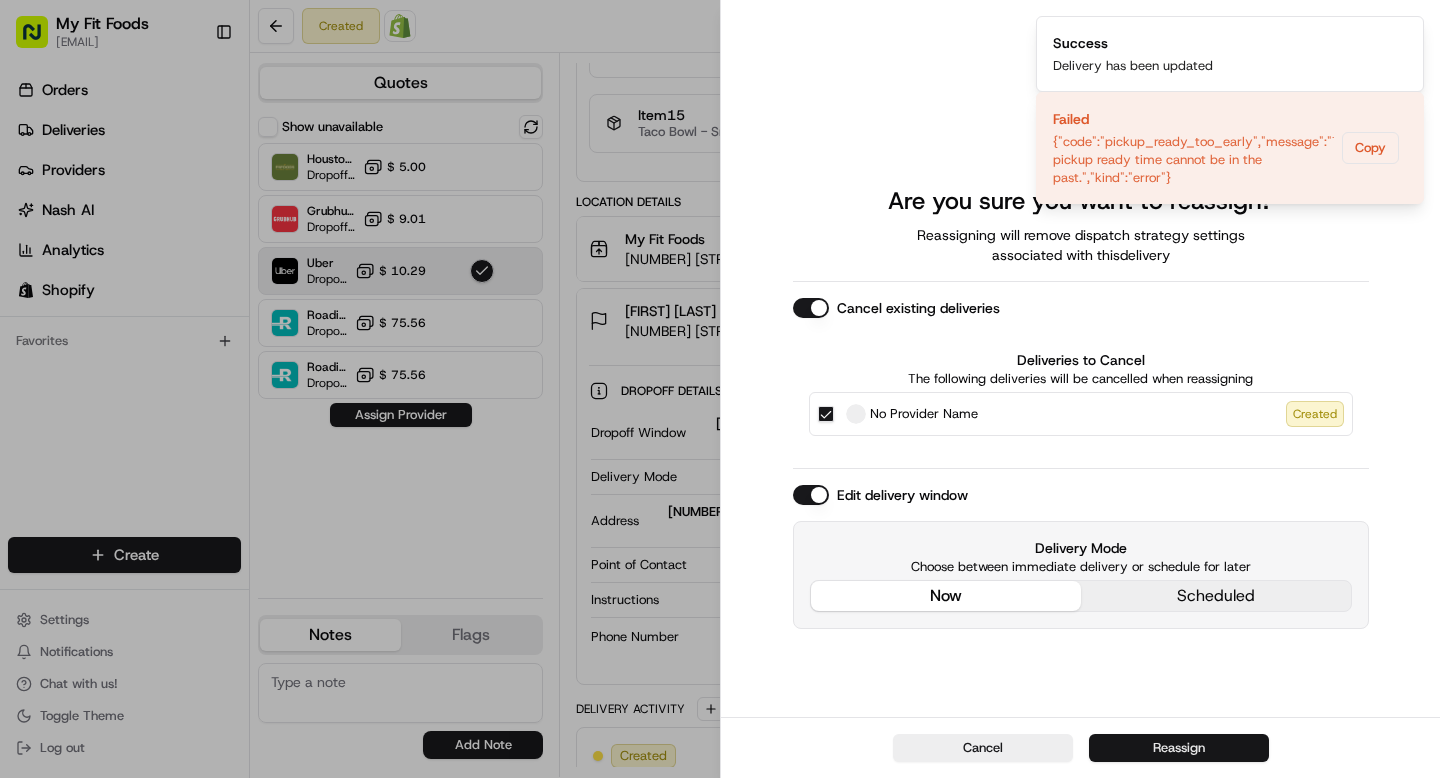 click on "Reassign" at bounding box center [1179, 748] 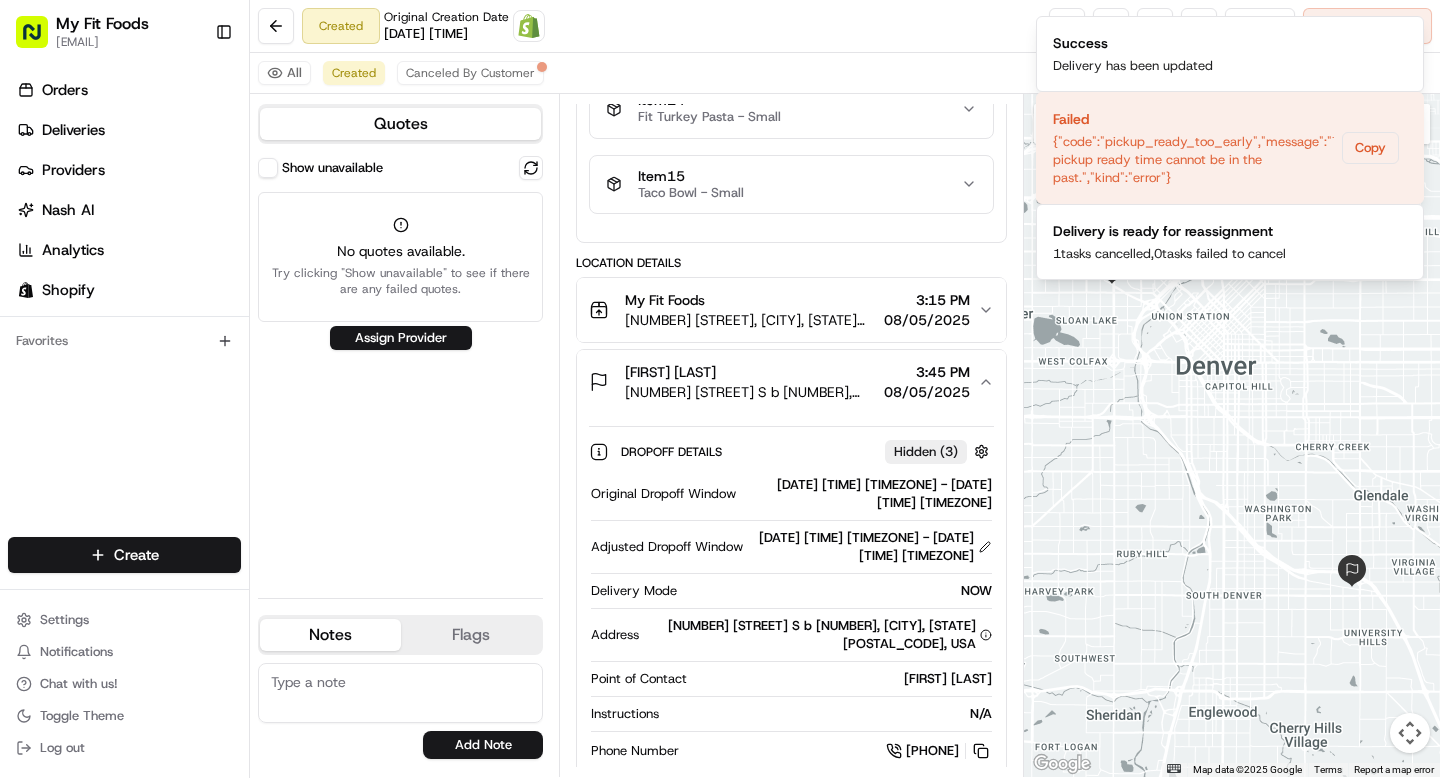 scroll, scrollTop: 1730, scrollLeft: 0, axis: vertical 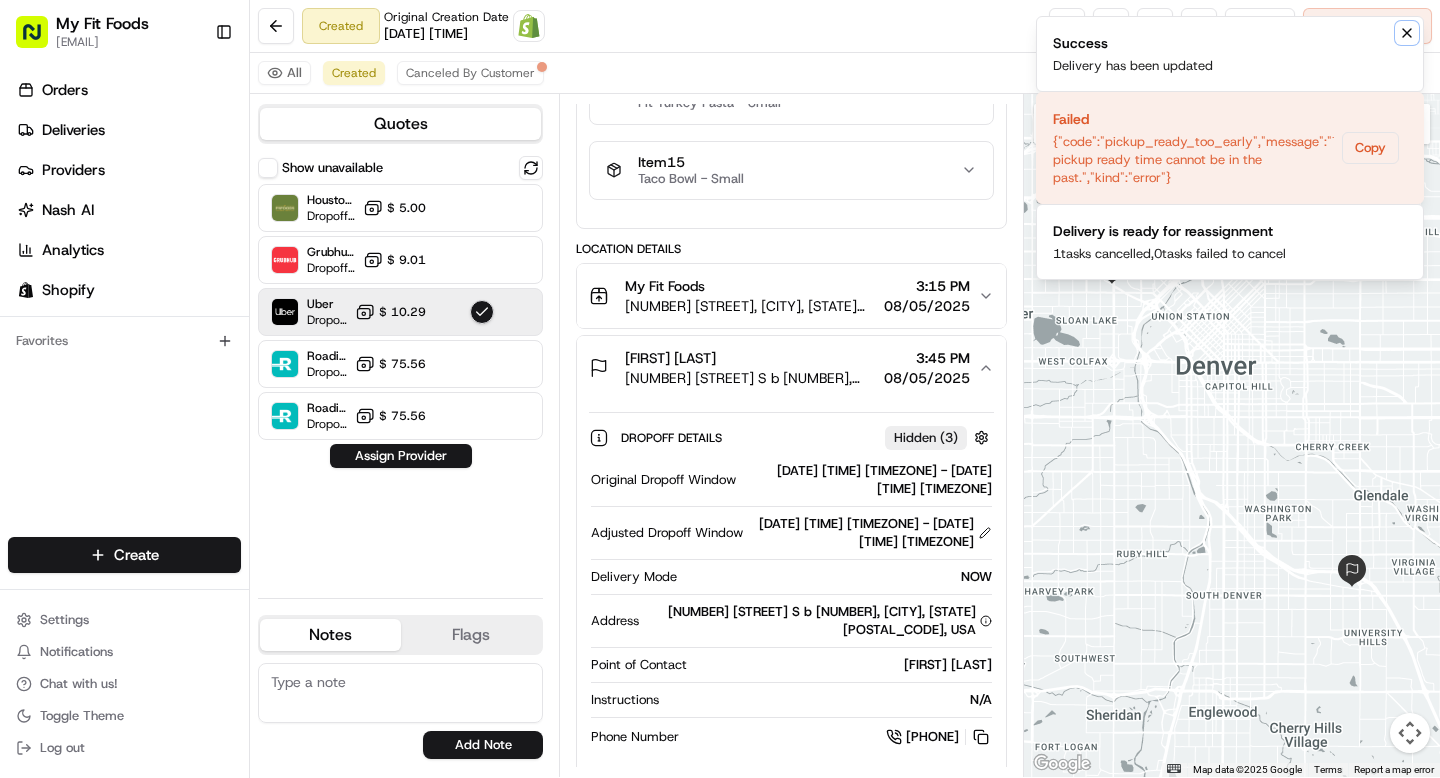 click 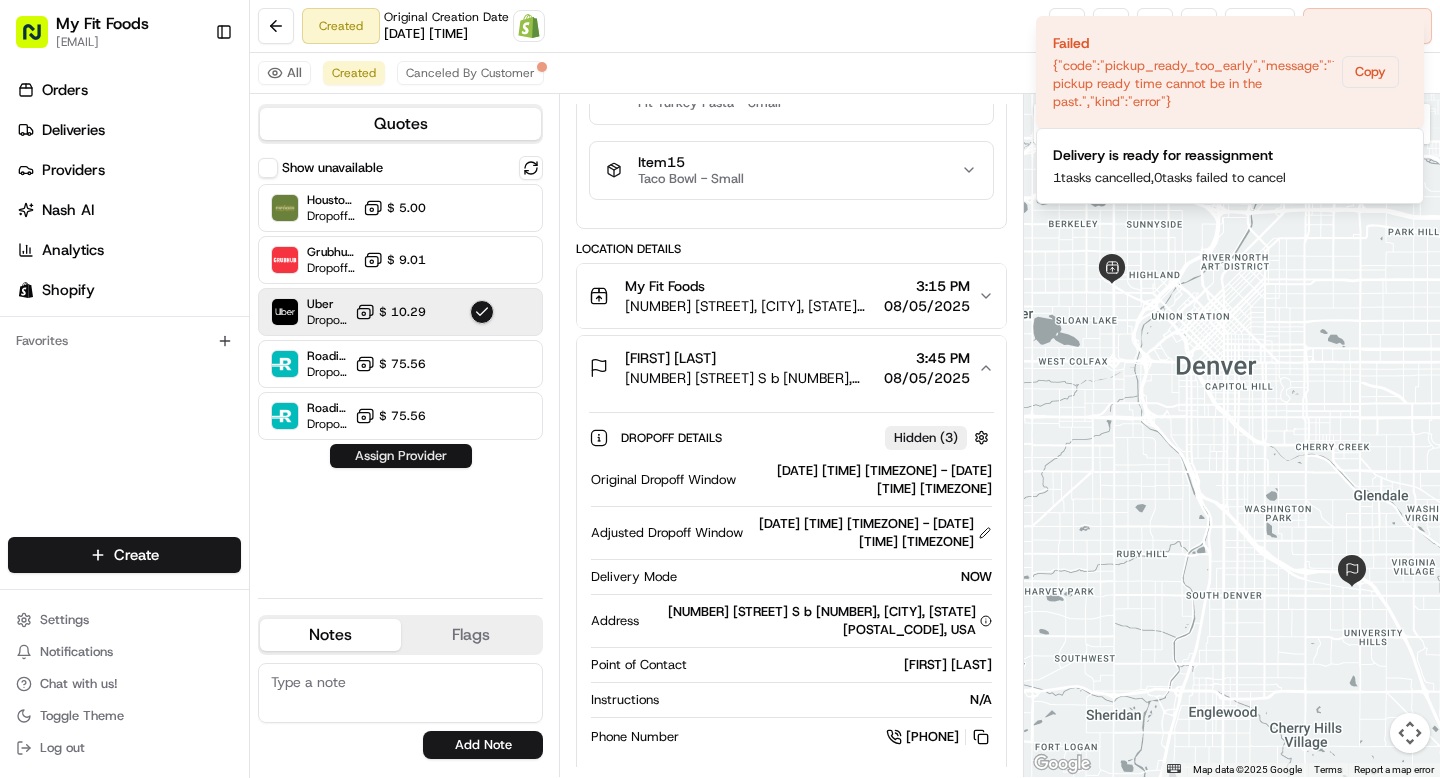 click on "Assign Provider" at bounding box center (401, 456) 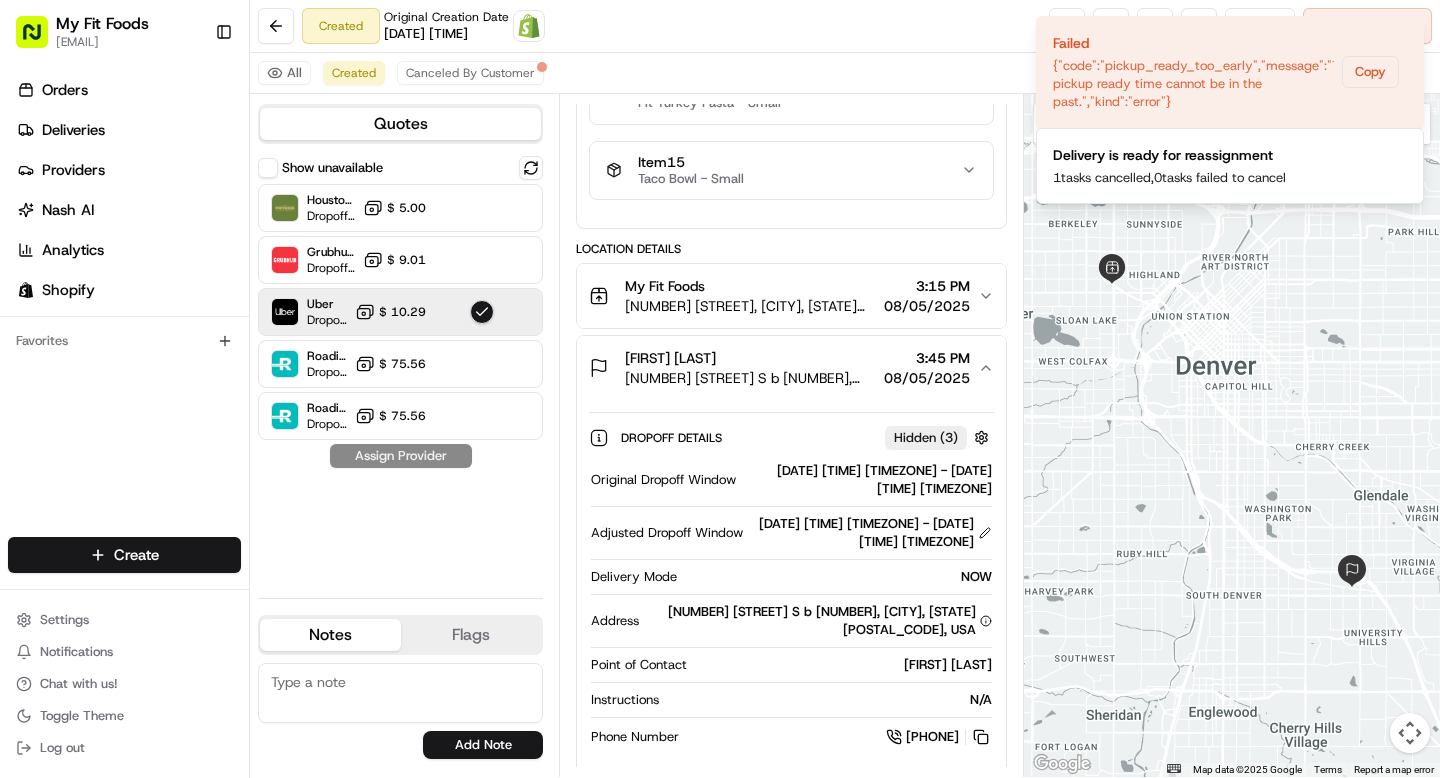 scroll, scrollTop: 1736, scrollLeft: 0, axis: vertical 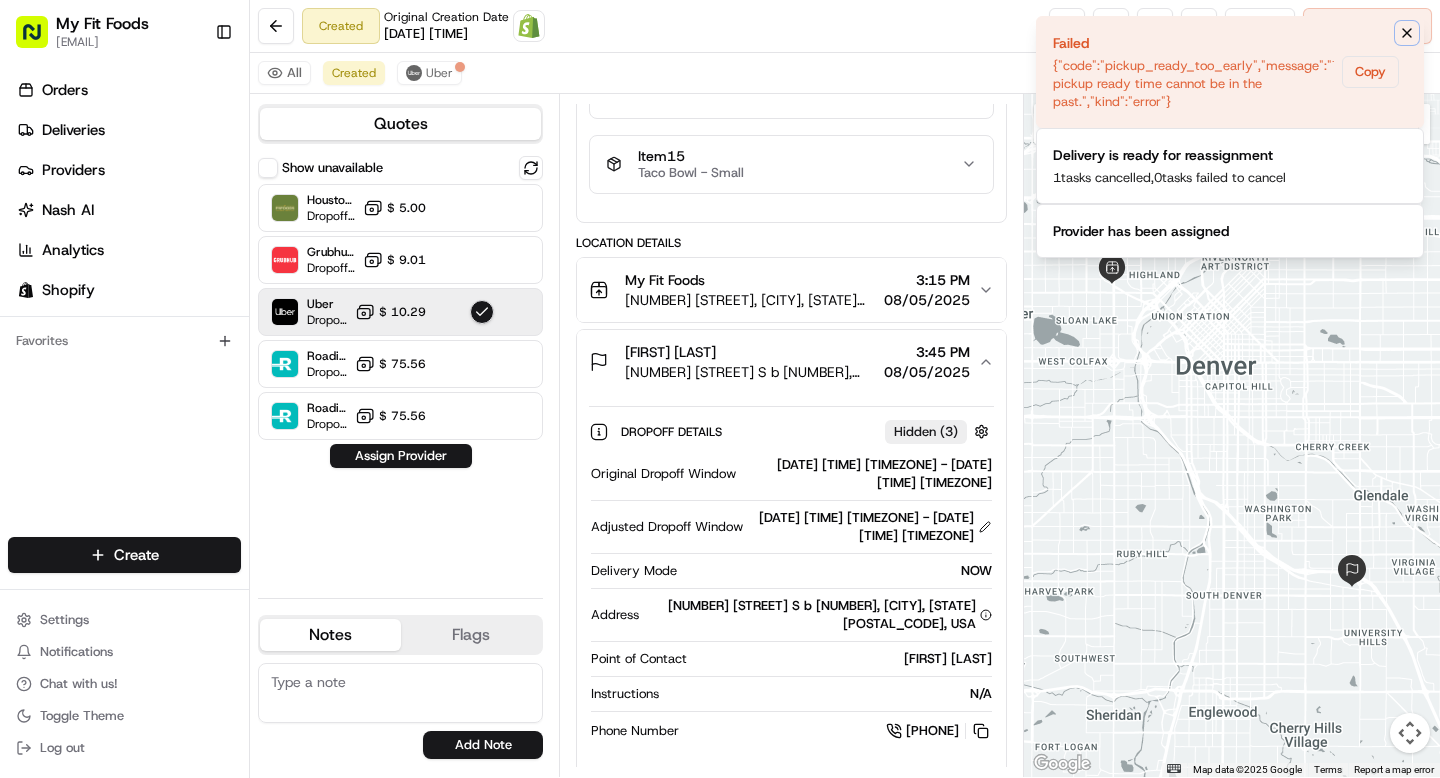 click 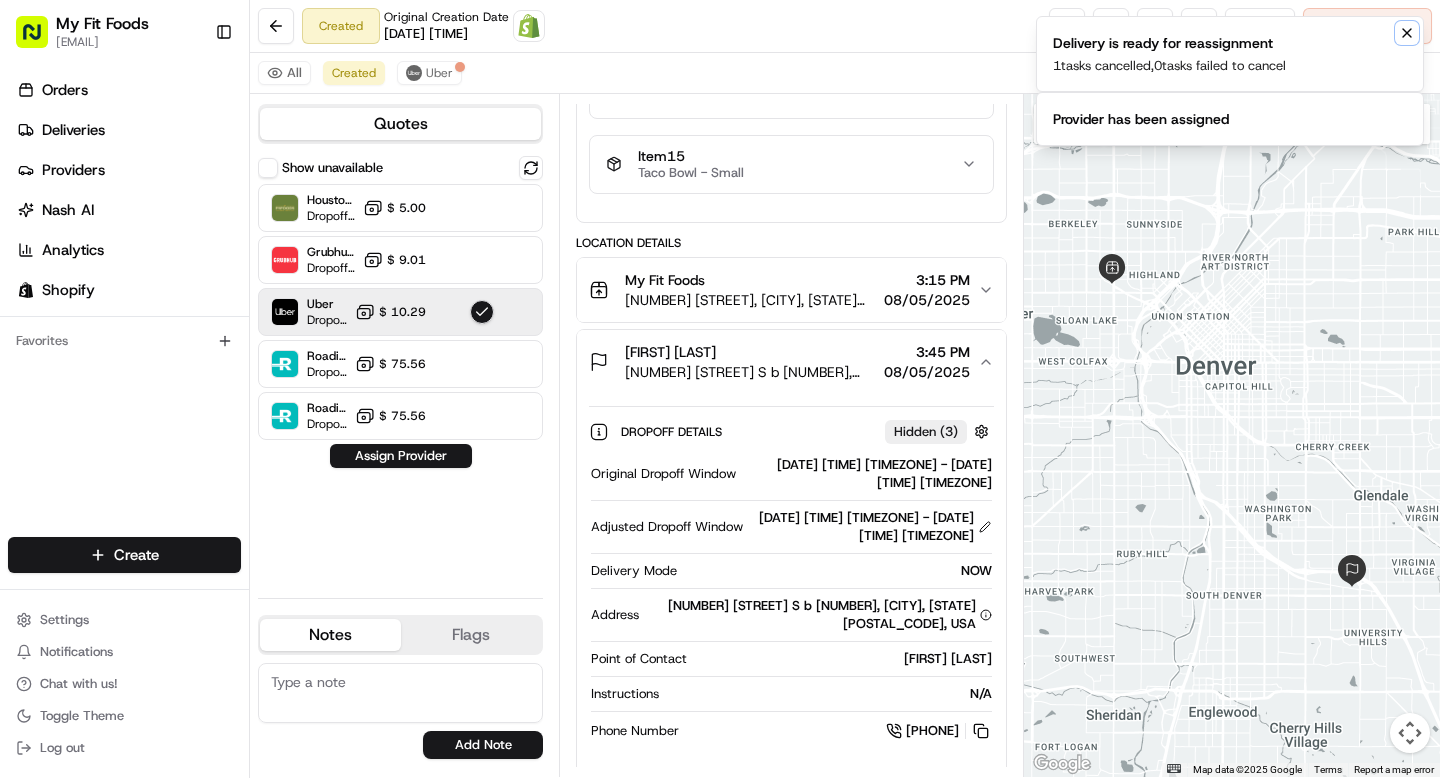 click 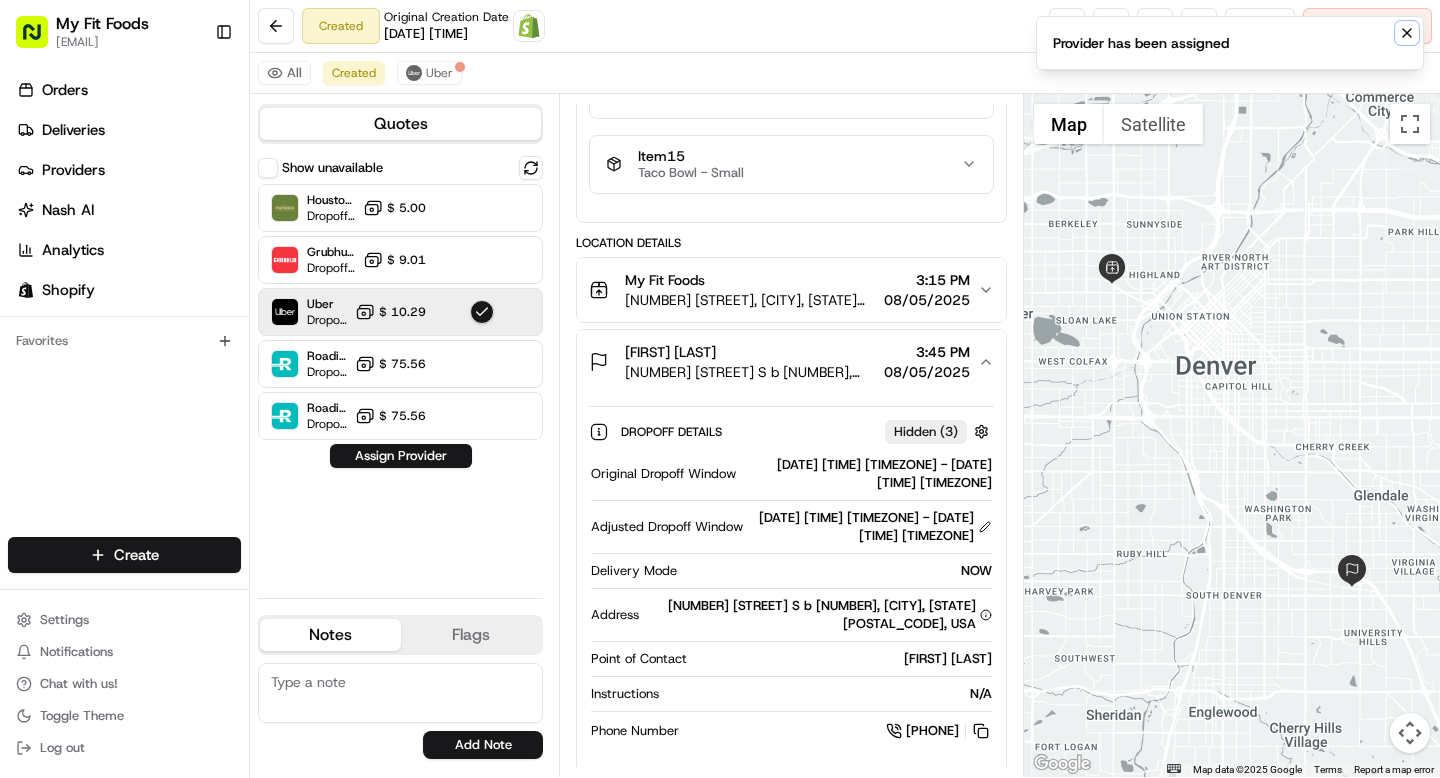 click 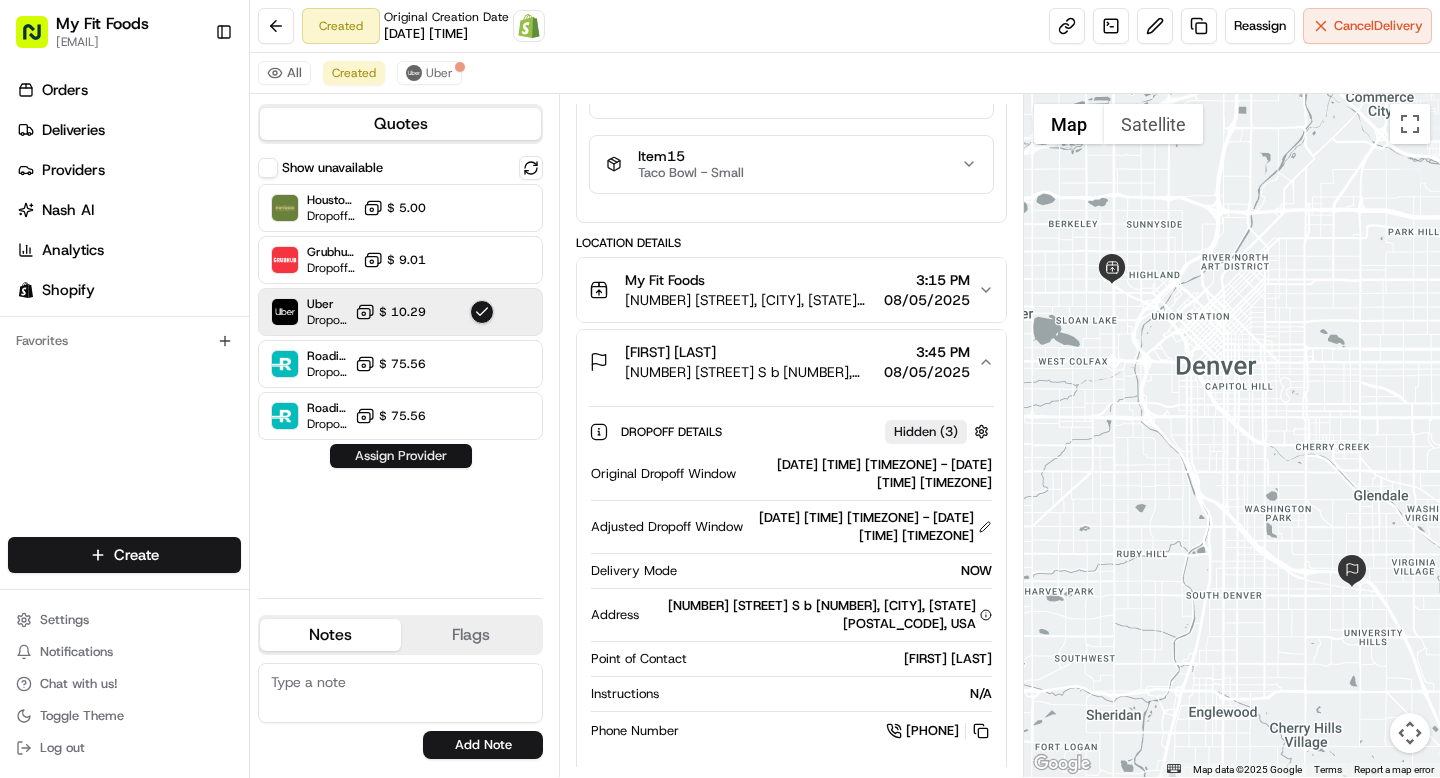 click on "Assign Provider" at bounding box center (401, 456) 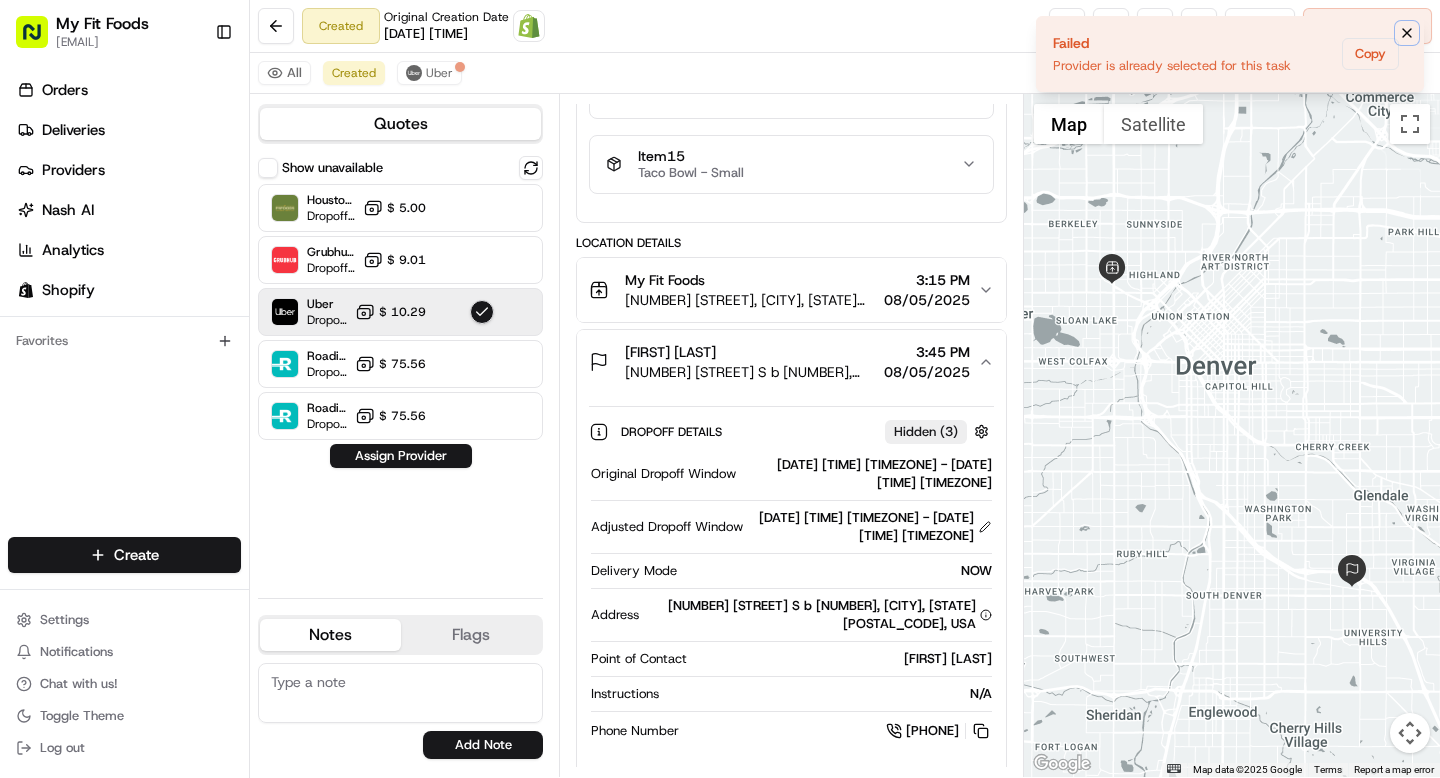 click 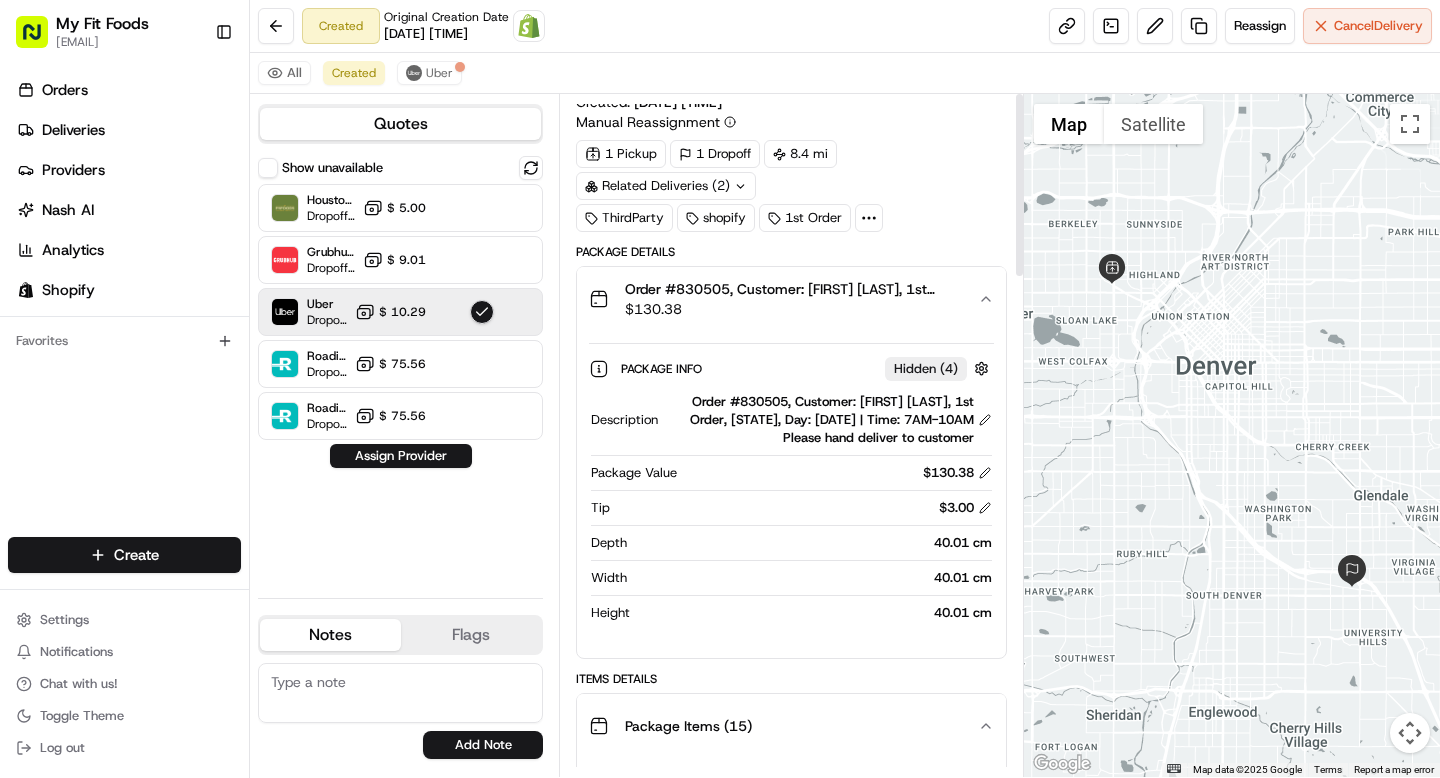 scroll, scrollTop: 0, scrollLeft: 0, axis: both 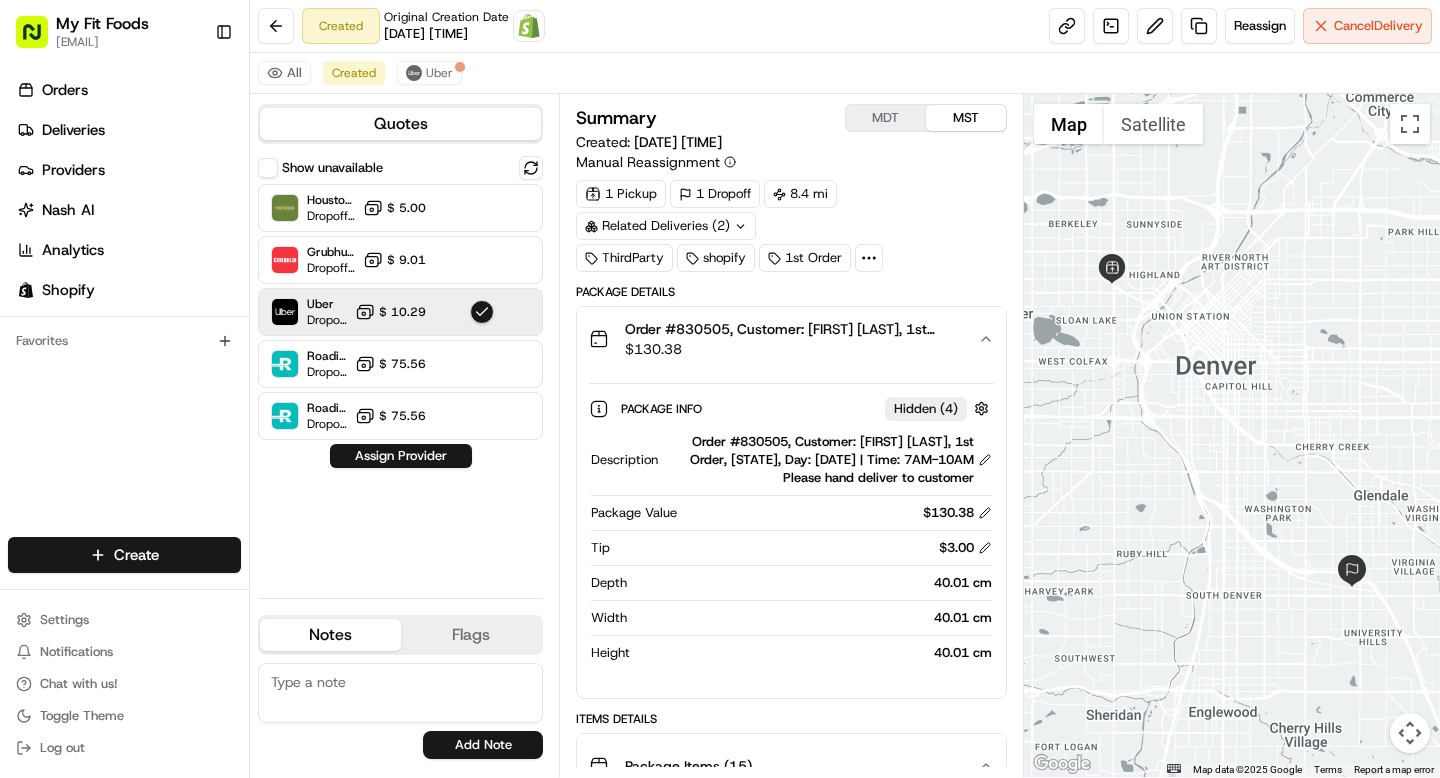 click on "Order #830505, Customer: [FIRST] [LAST], 1st Order, [STATE], Day: [DATE] | Time: 7AM-10AM
Please hand deliver to customer" at bounding box center (793, 329) 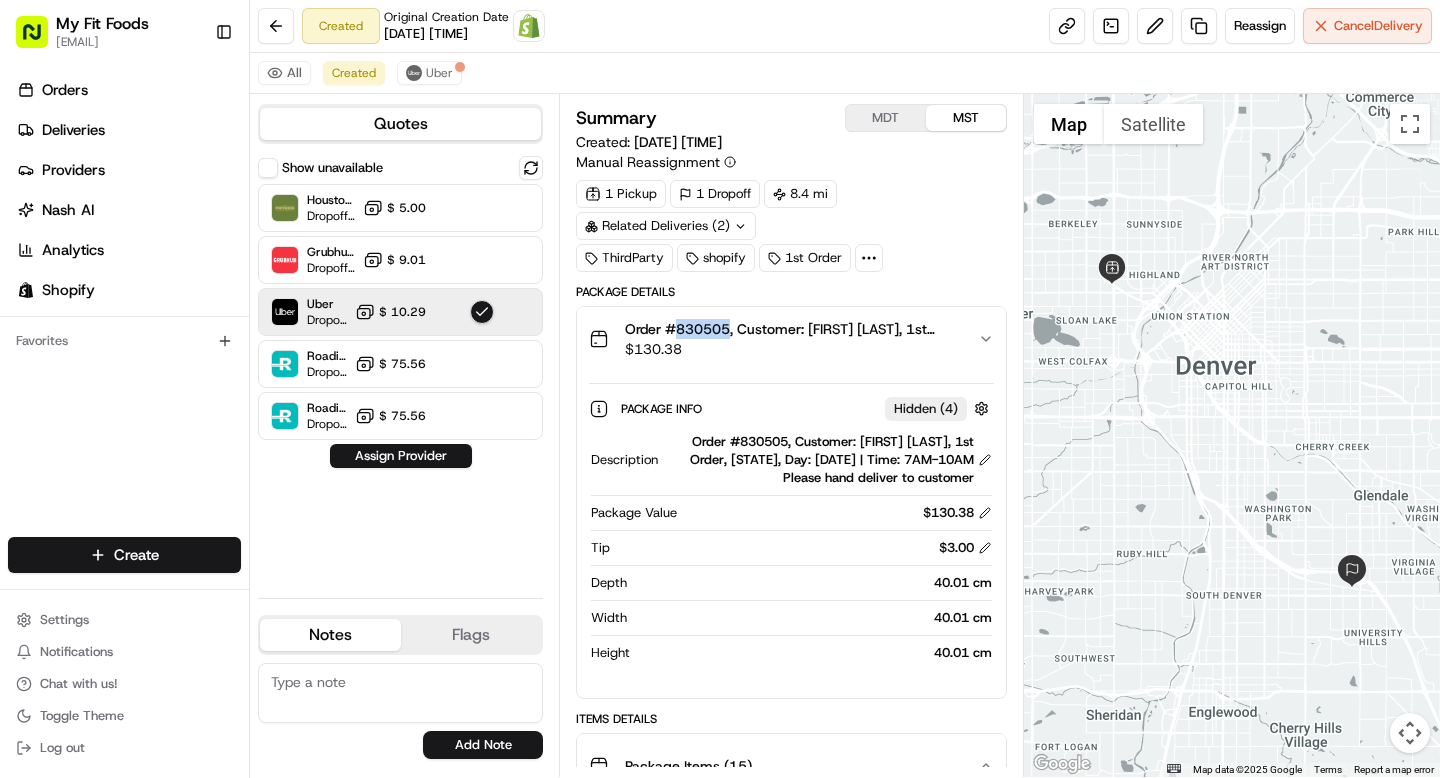 click on "Order #830505, Customer: [FIRST] [LAST], 1st Order, [STATE], Day: [DATE] | Time: 7AM-10AM
Please hand deliver to customer" at bounding box center [793, 329] 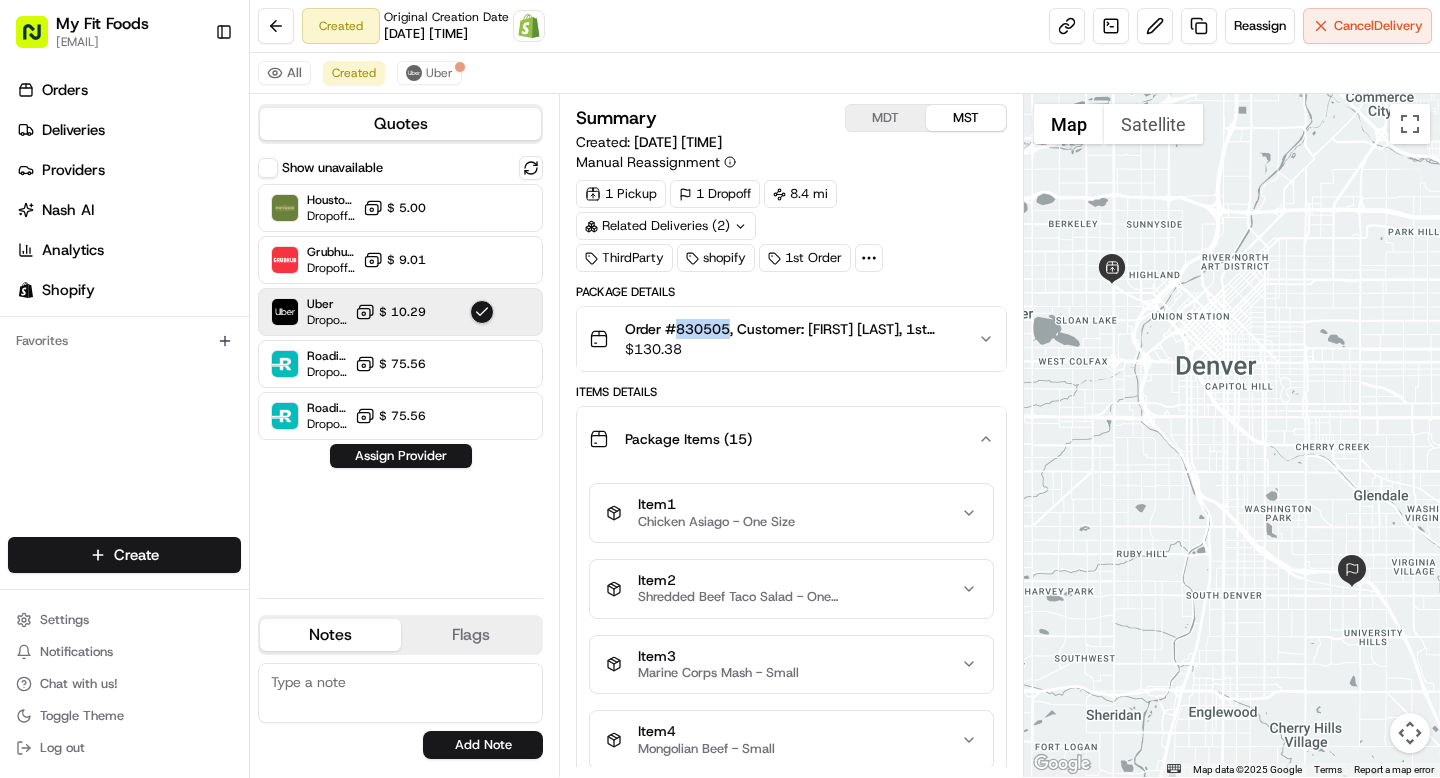 type 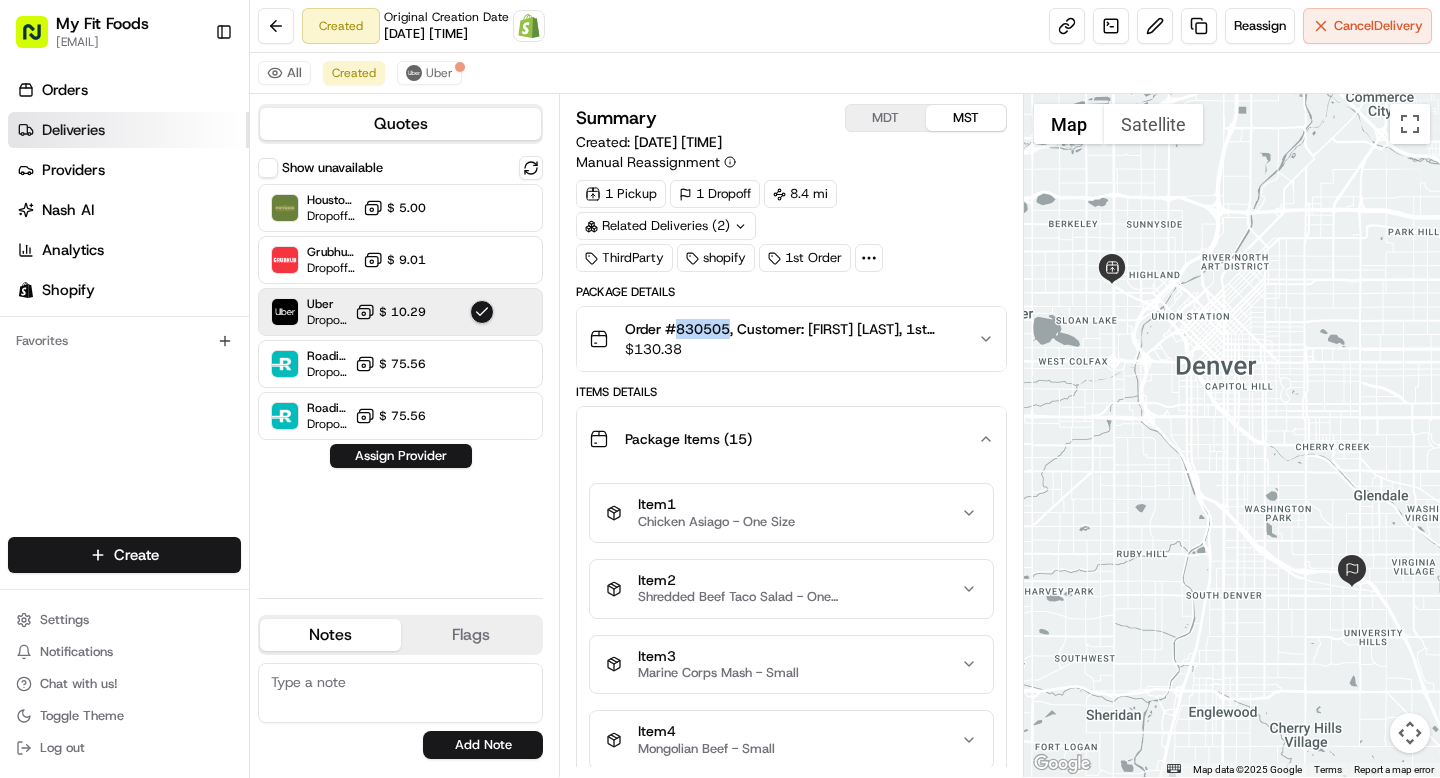 click on "Deliveries" at bounding box center (73, 130) 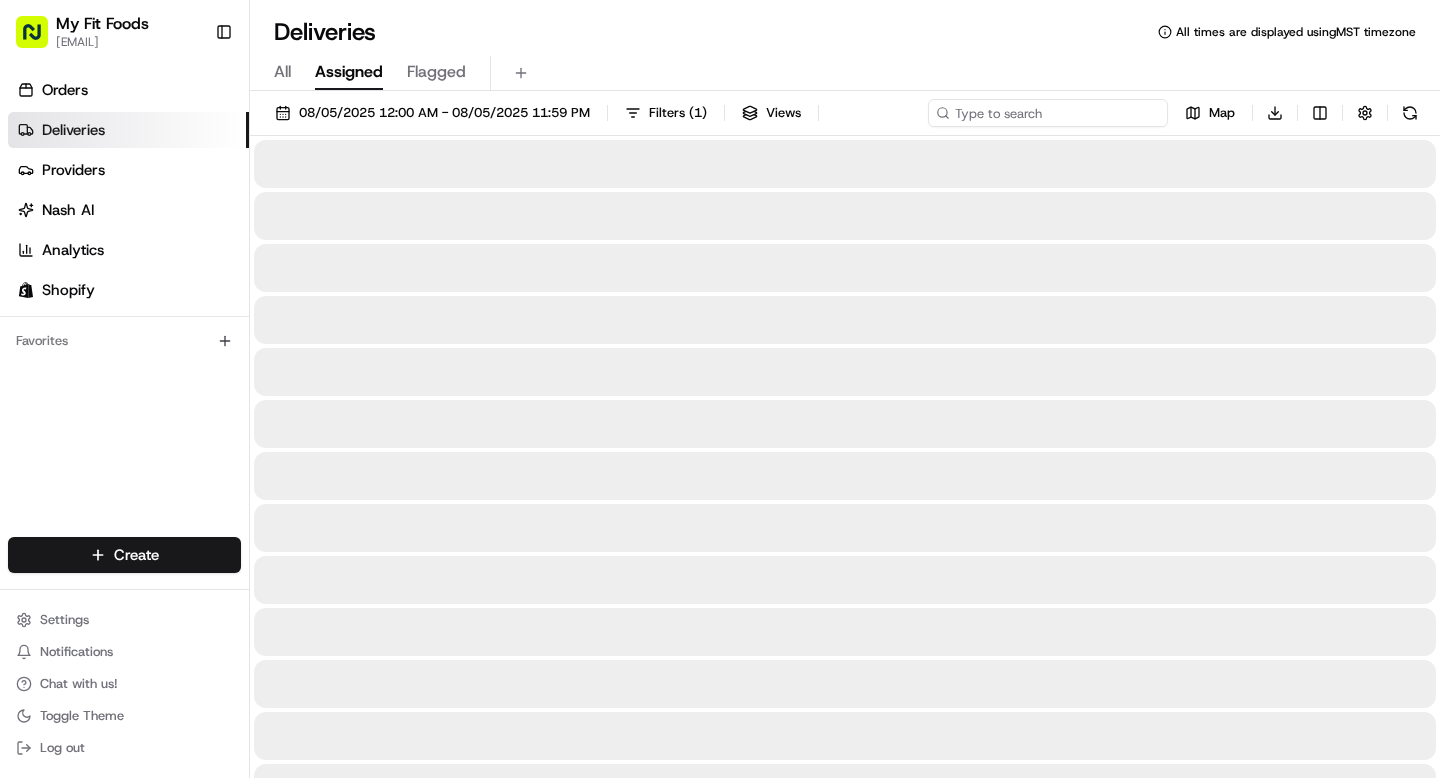 click at bounding box center [1048, 113] 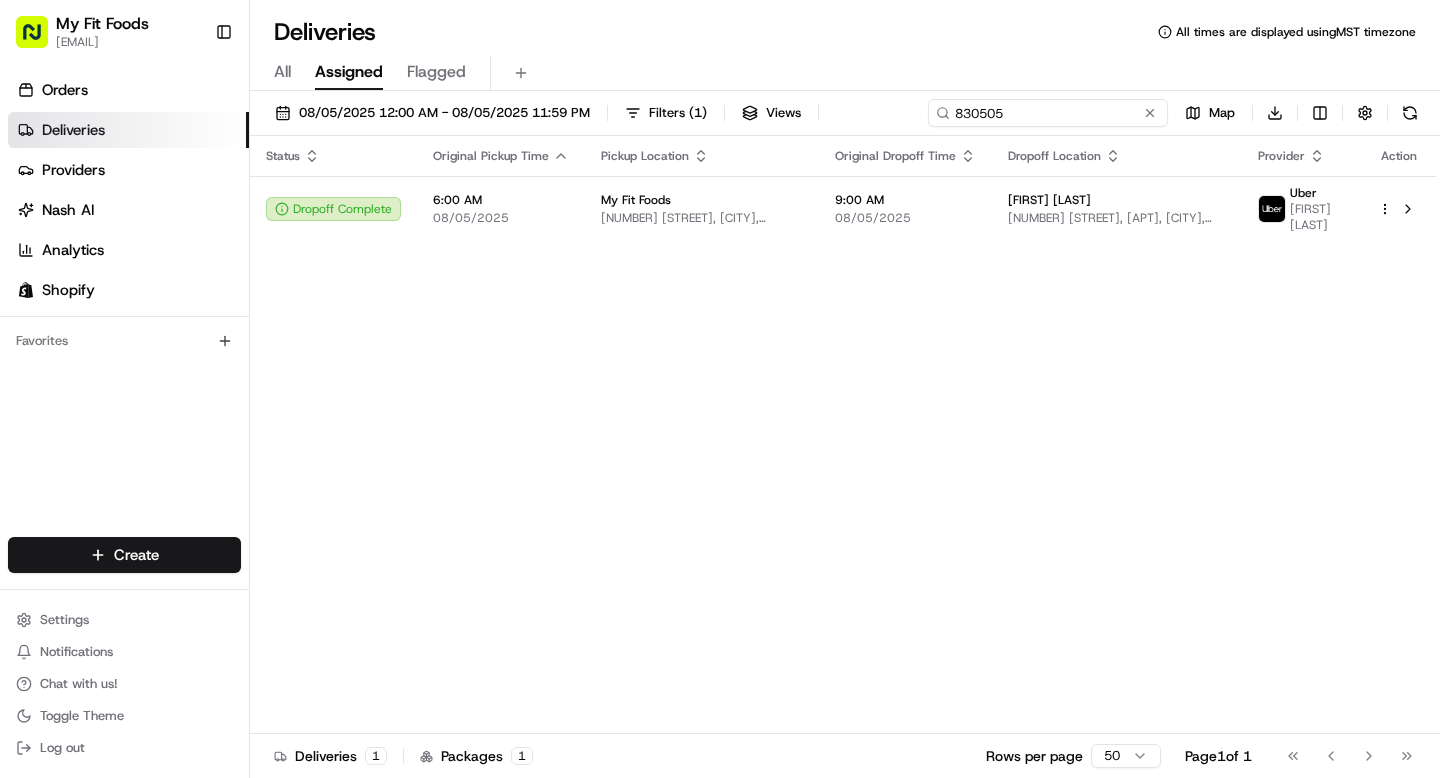 type on "830505" 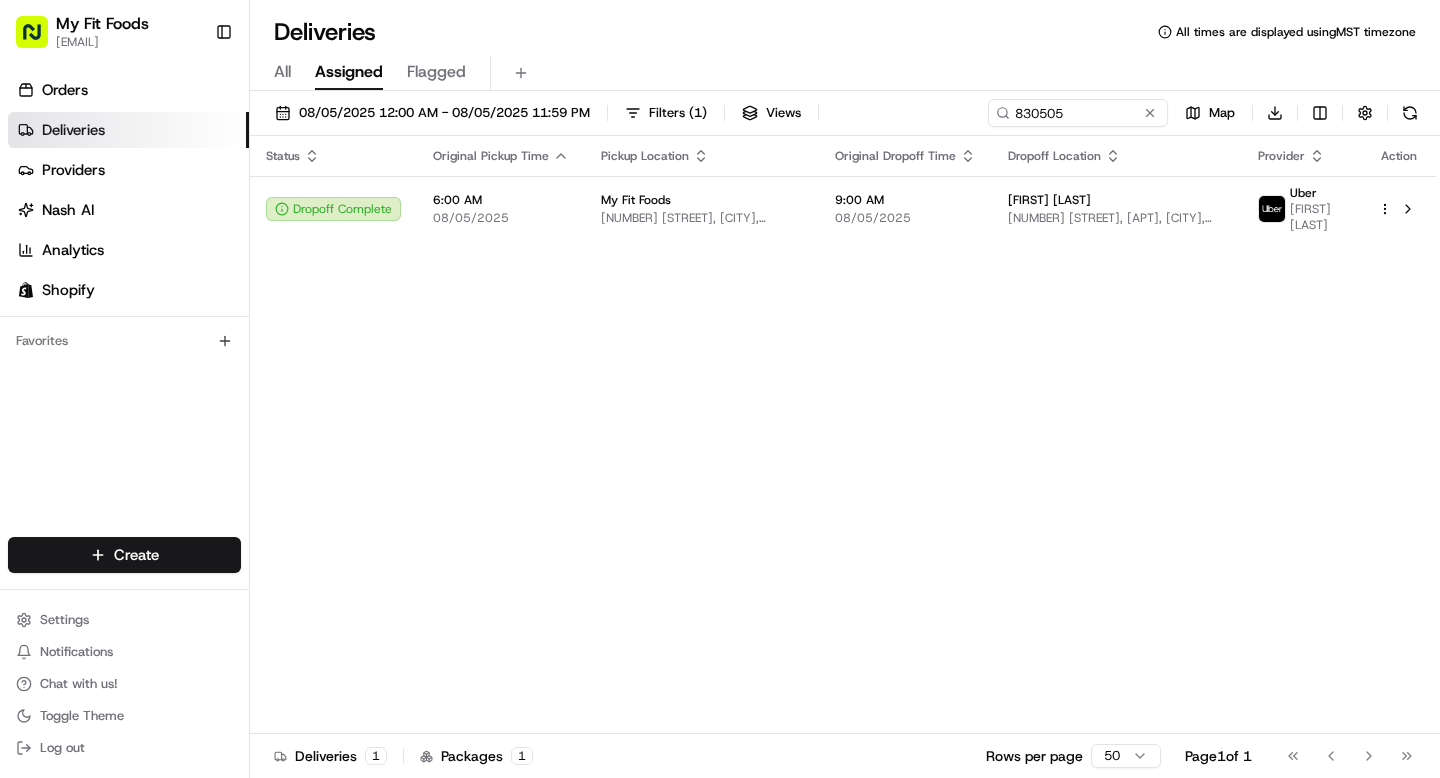 click on "All Assigned Flagged" at bounding box center [845, 73] 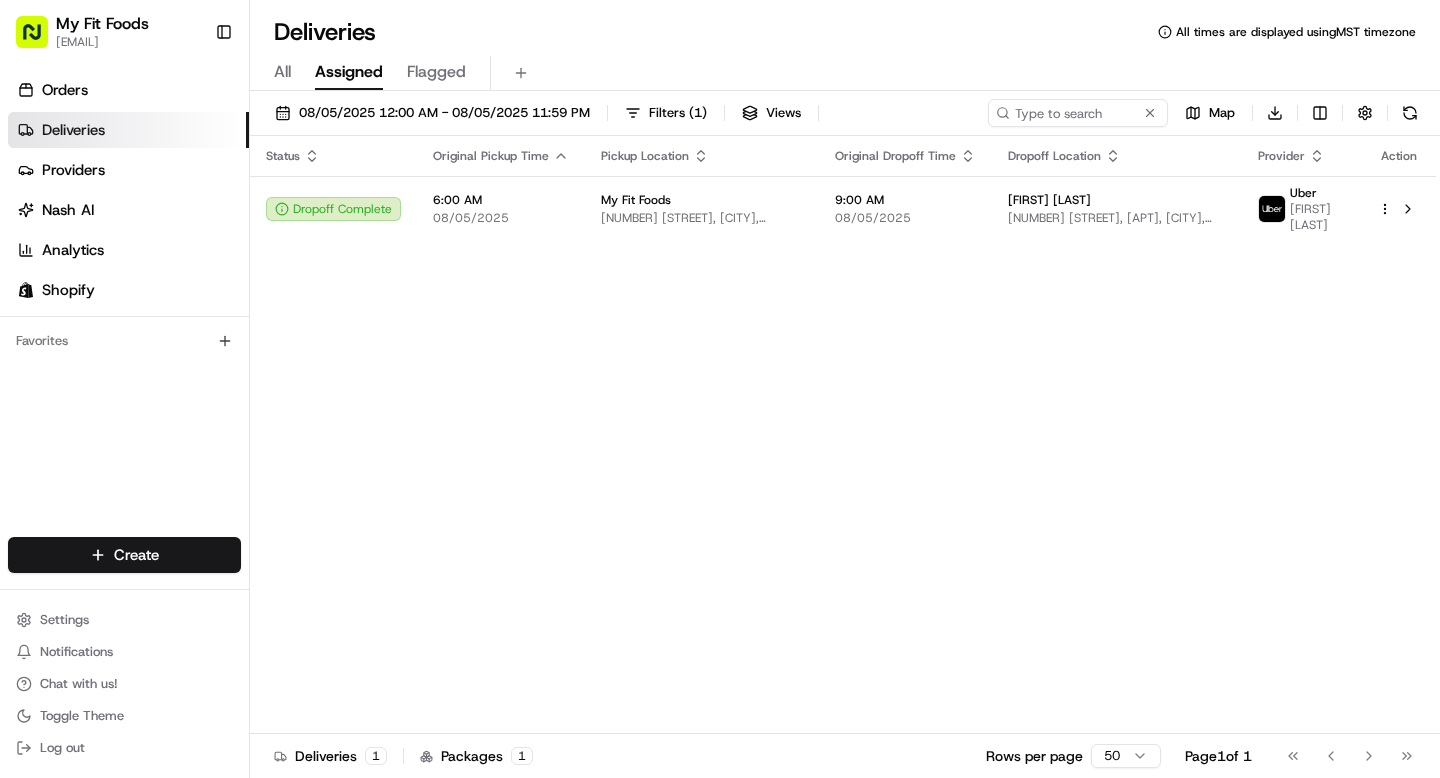 click on "All" at bounding box center (282, 72) 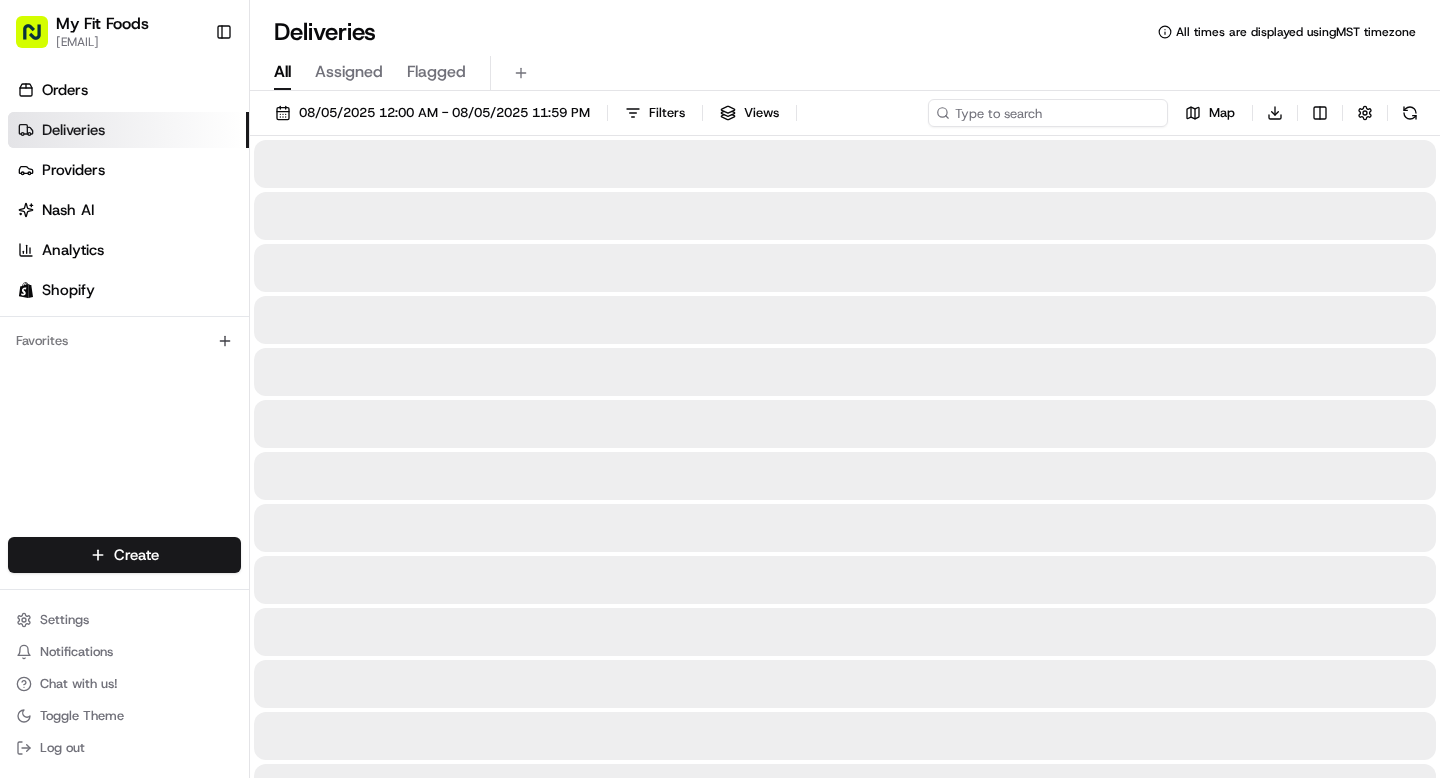click at bounding box center (1048, 113) 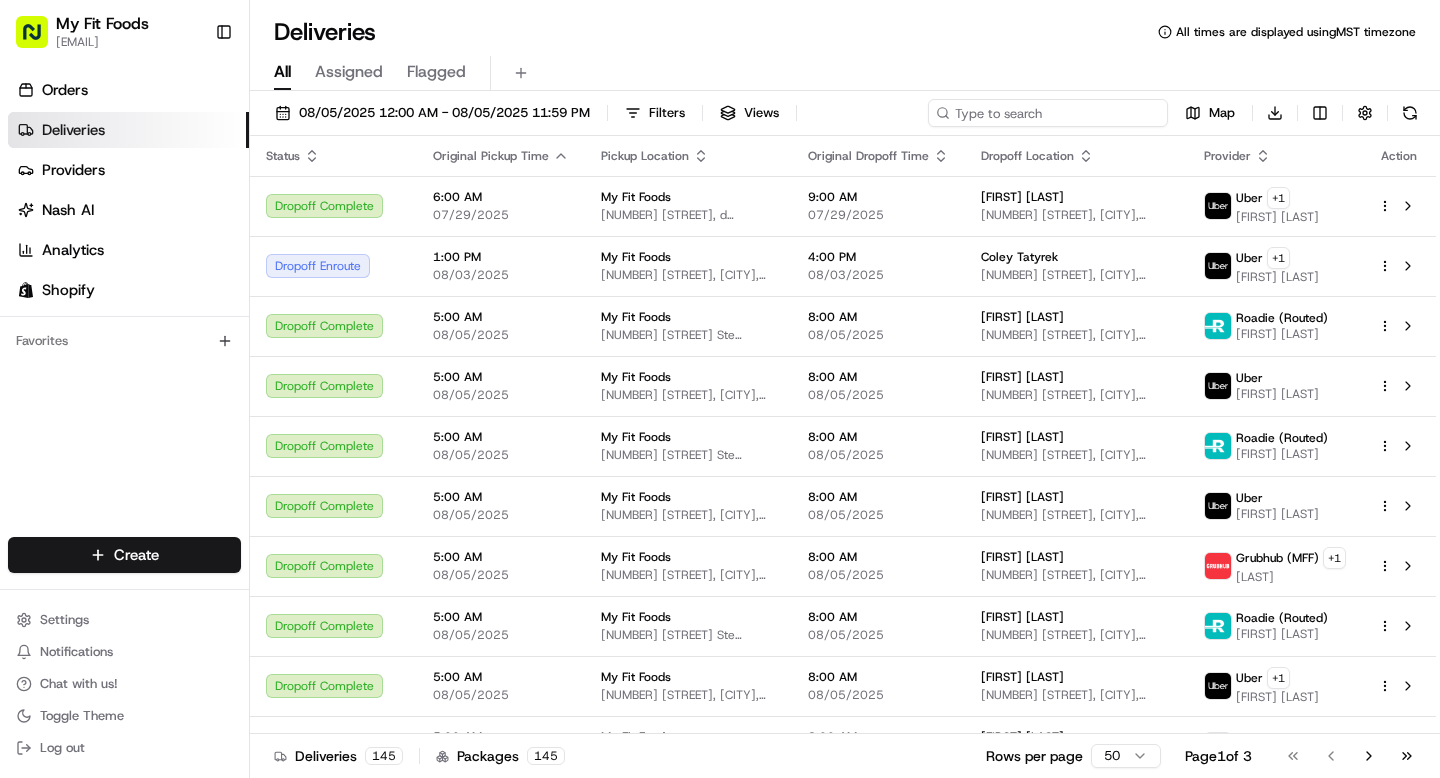 paste on "830505" 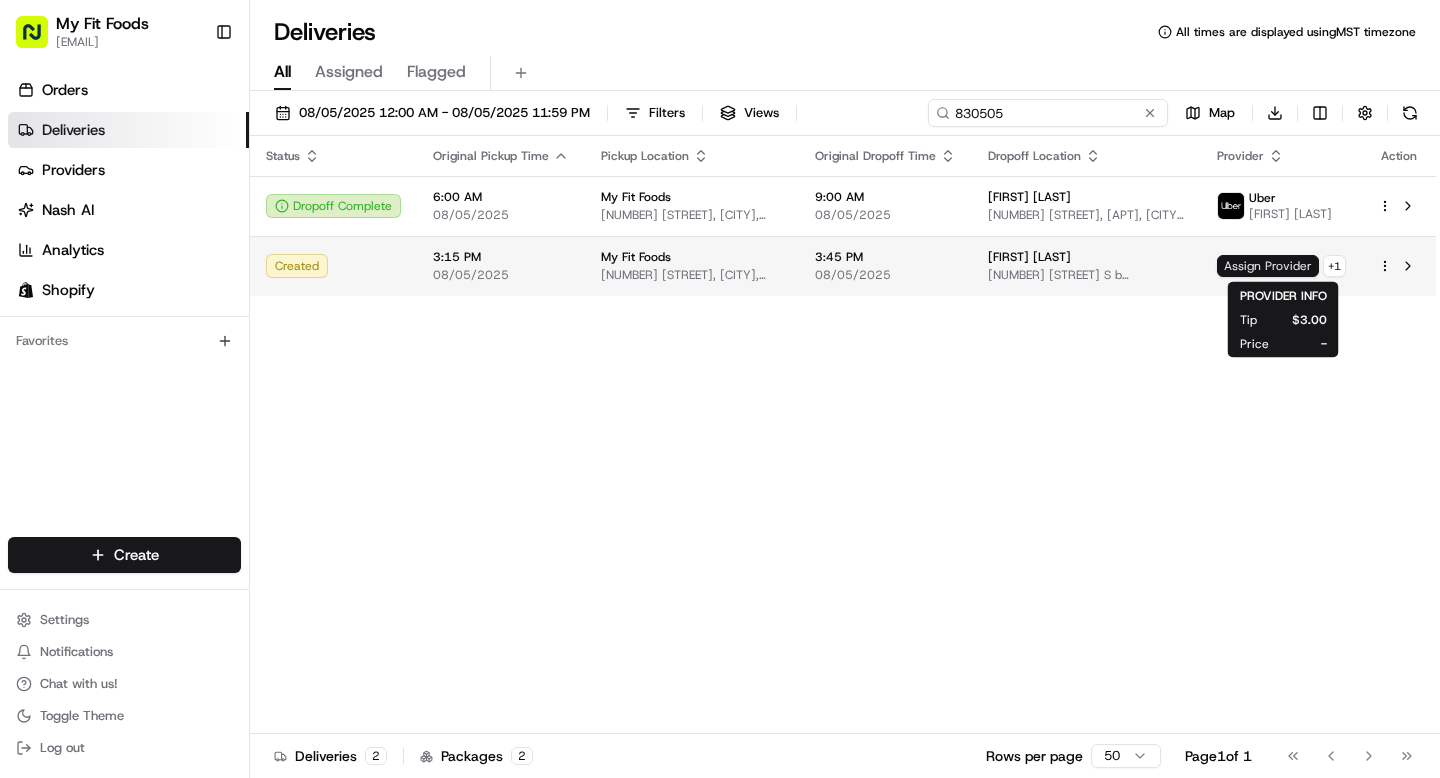 type on "830505" 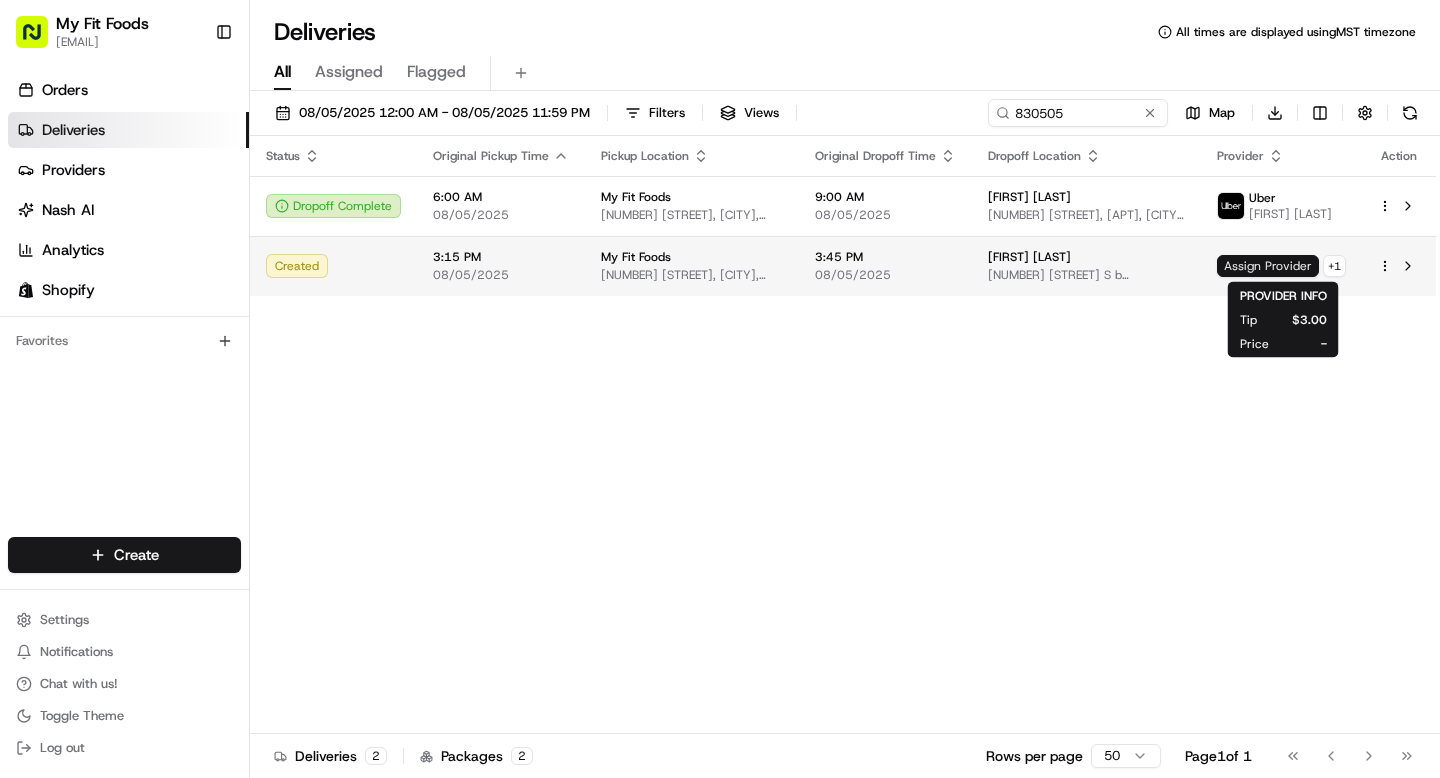 click on "Assign Provider" at bounding box center [1268, 266] 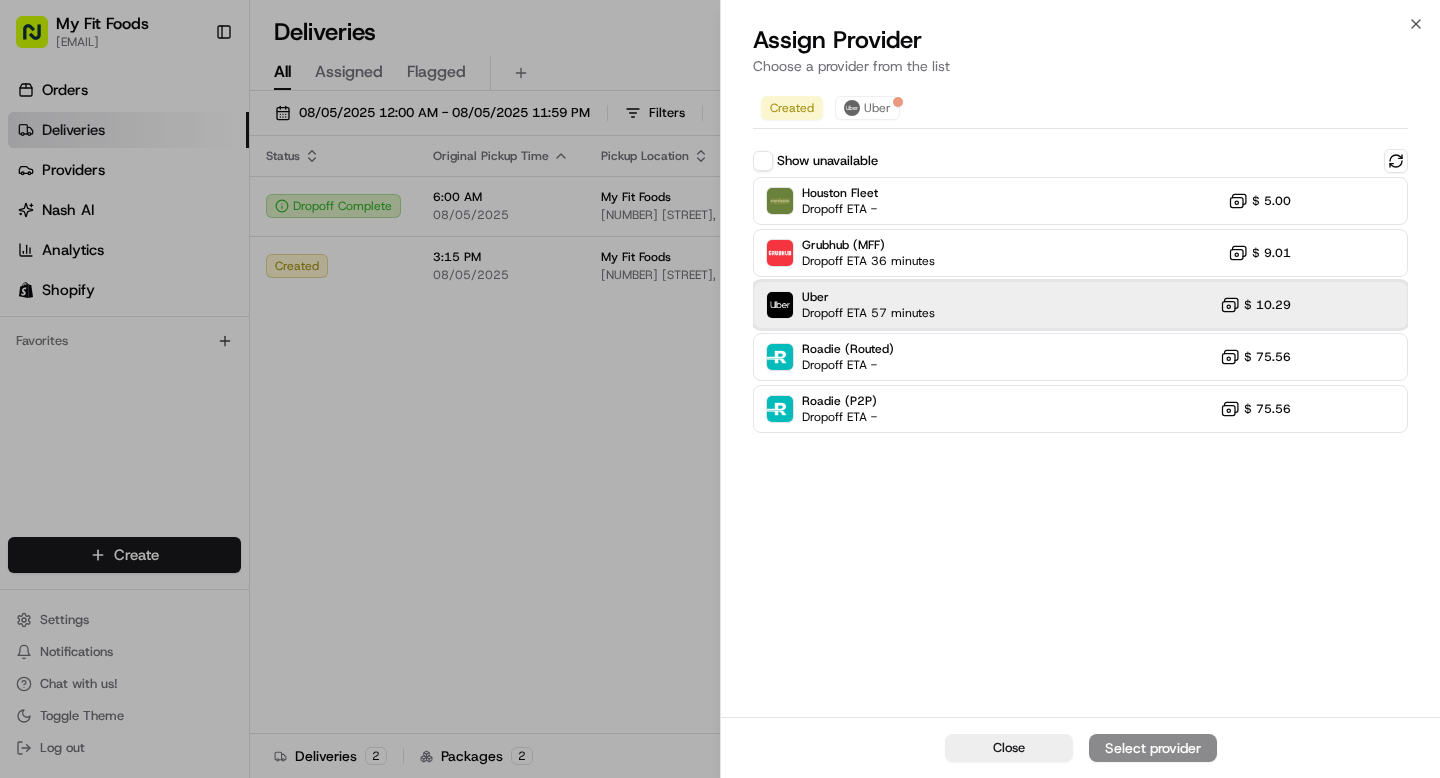 click on "Uber Dropoff ETA   57 minutes $   10.29" at bounding box center [1080, 305] 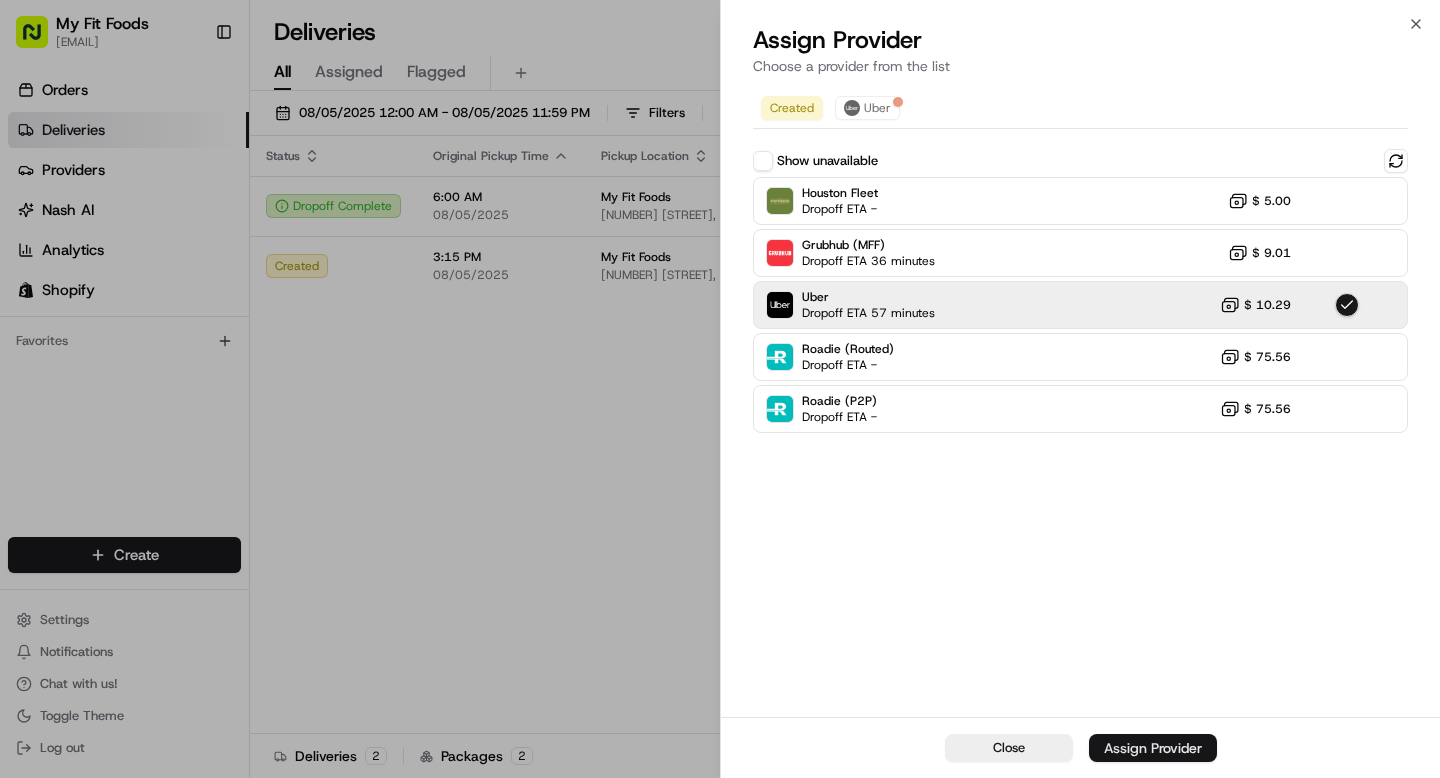 click on "Assign Provider" at bounding box center [1153, 748] 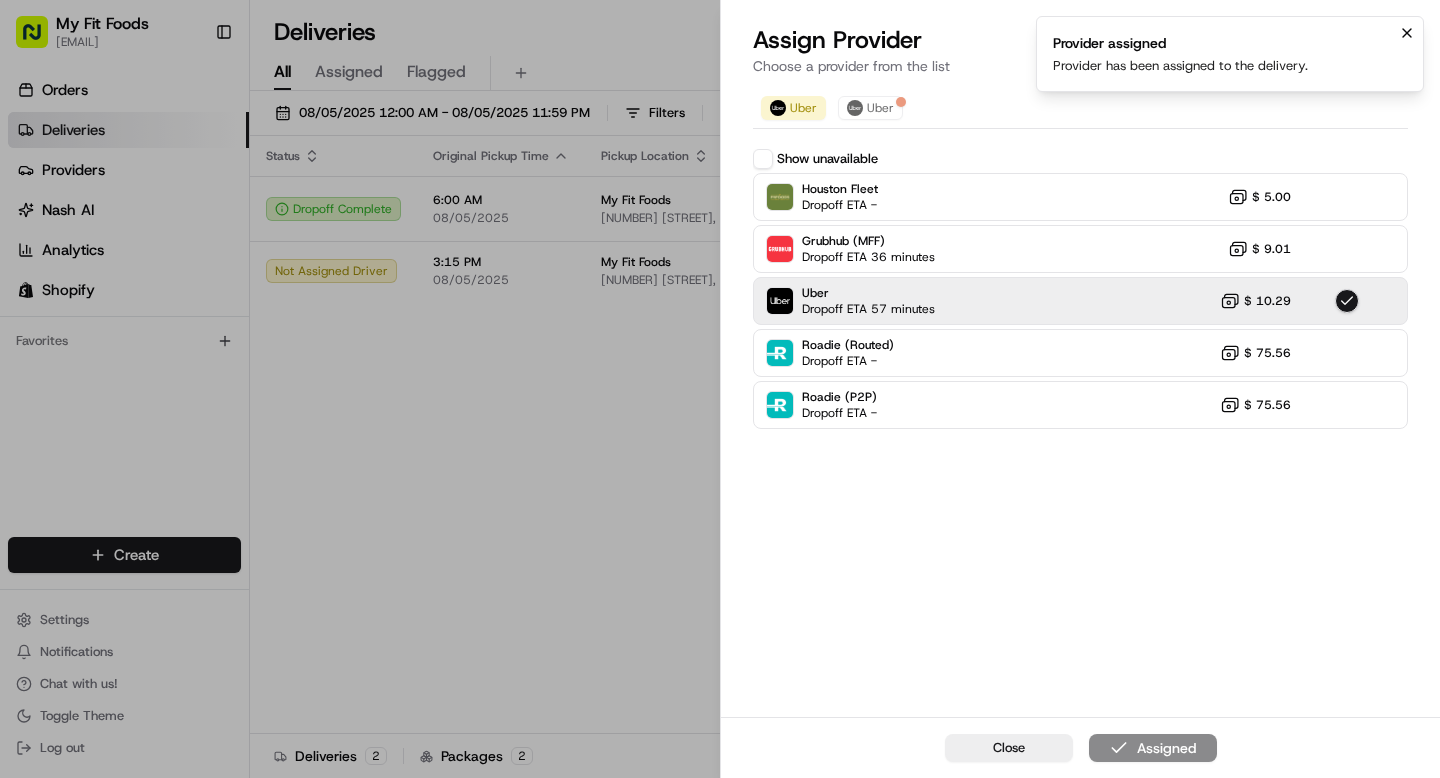 click 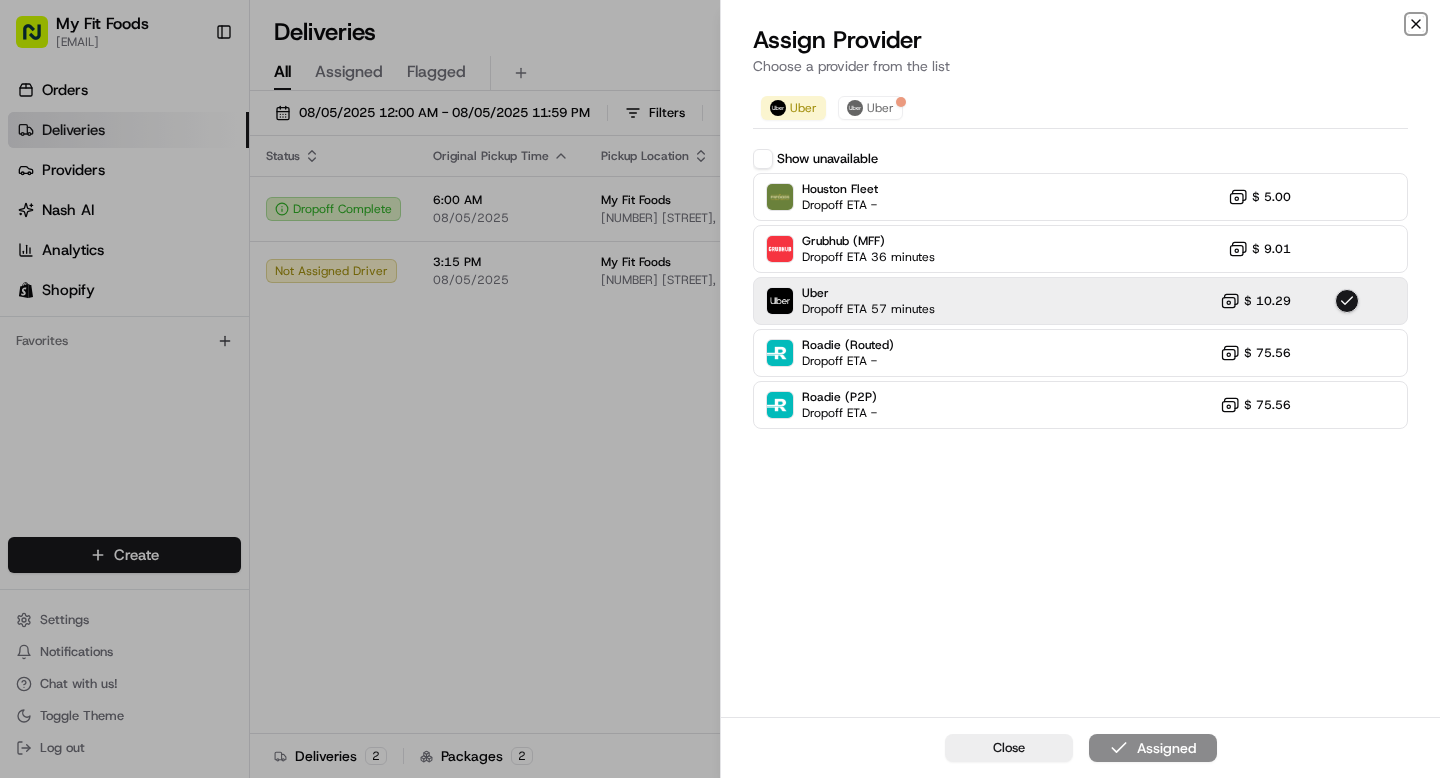 click 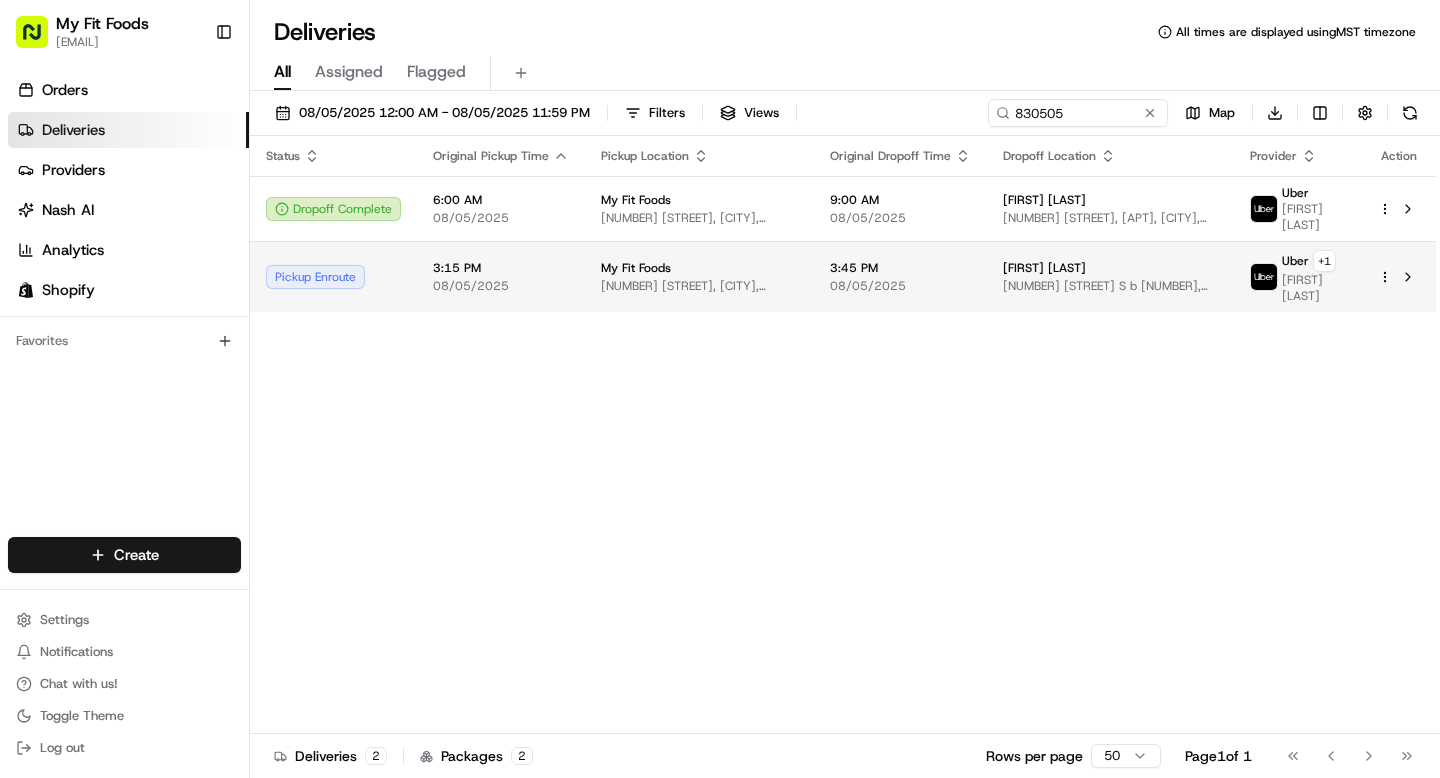 click on "08/05/2025" at bounding box center [900, 286] 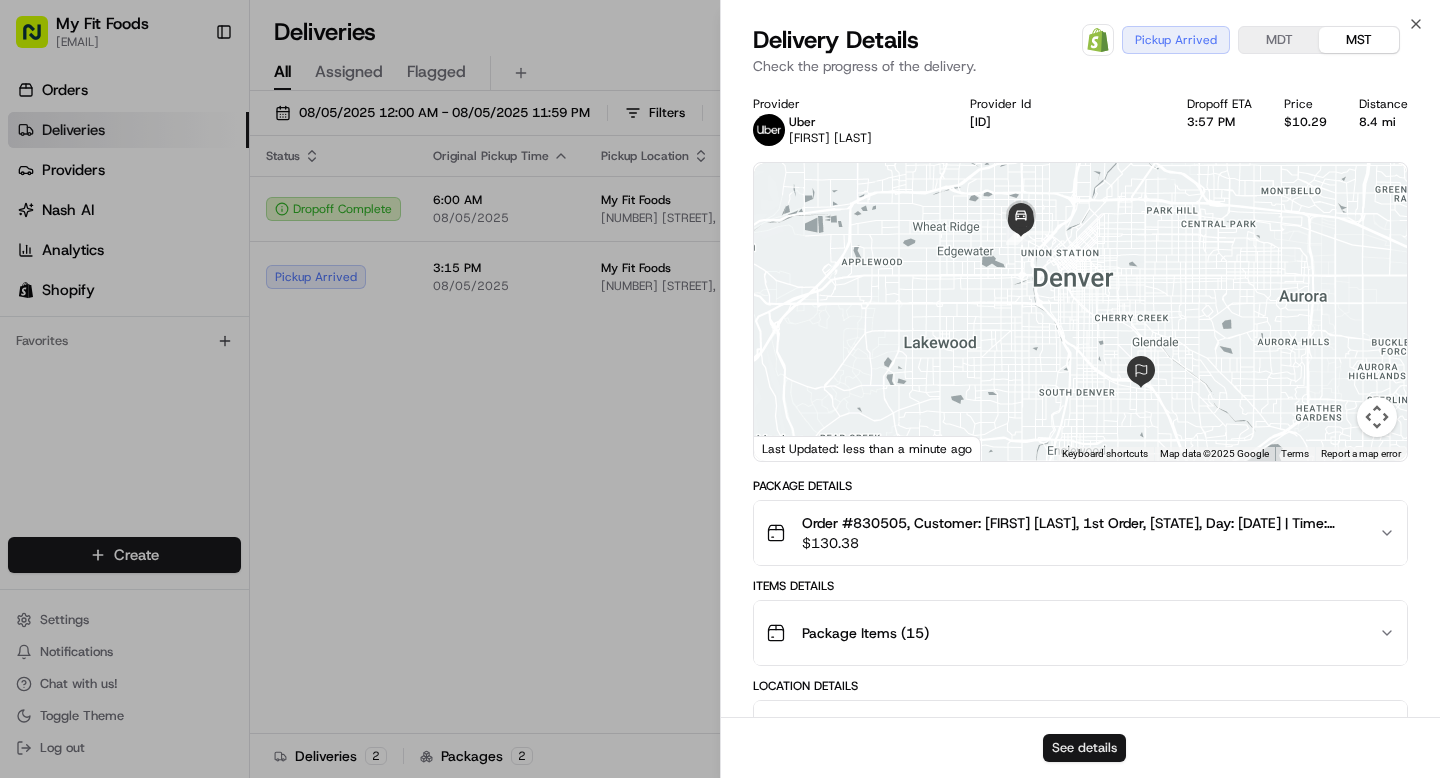 click on "See details" at bounding box center [1084, 748] 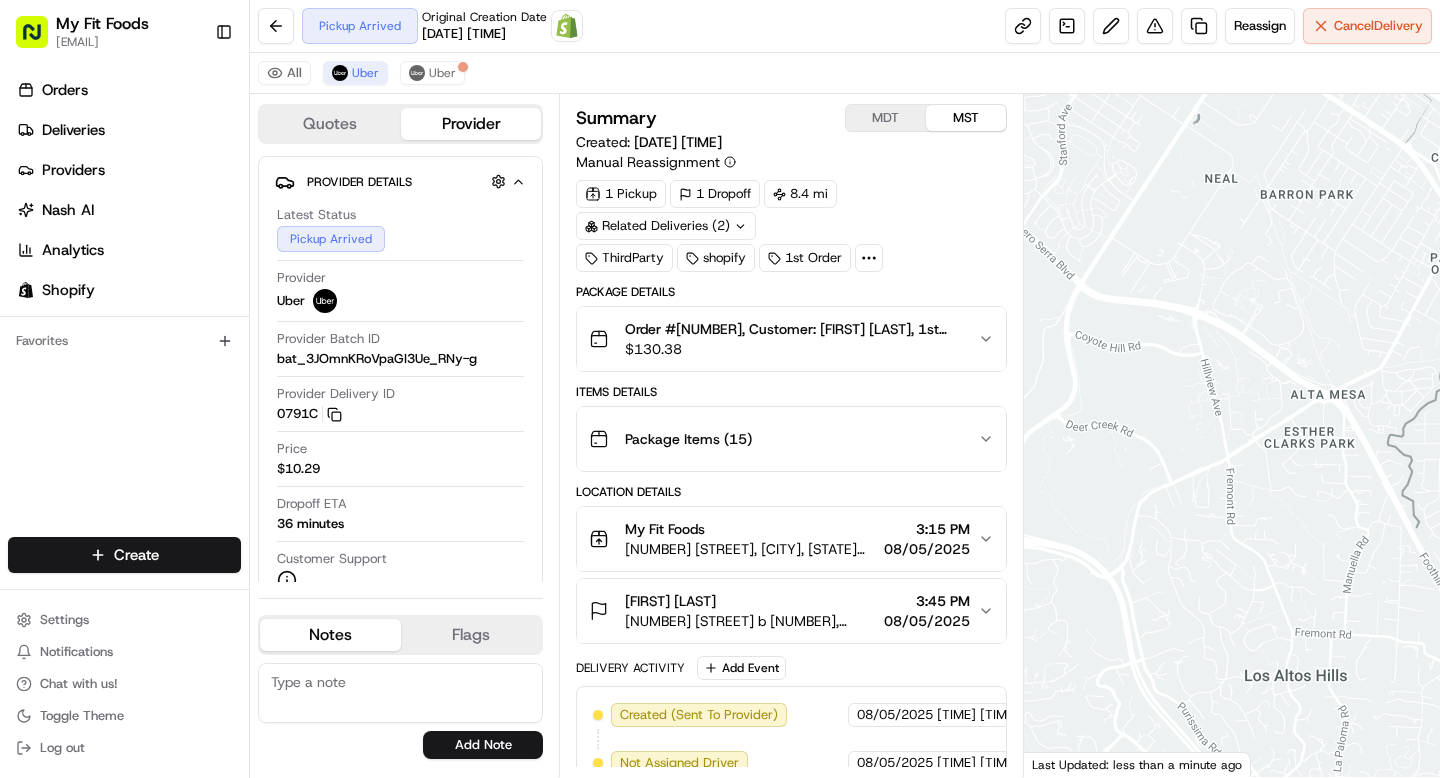 scroll, scrollTop: 0, scrollLeft: 0, axis: both 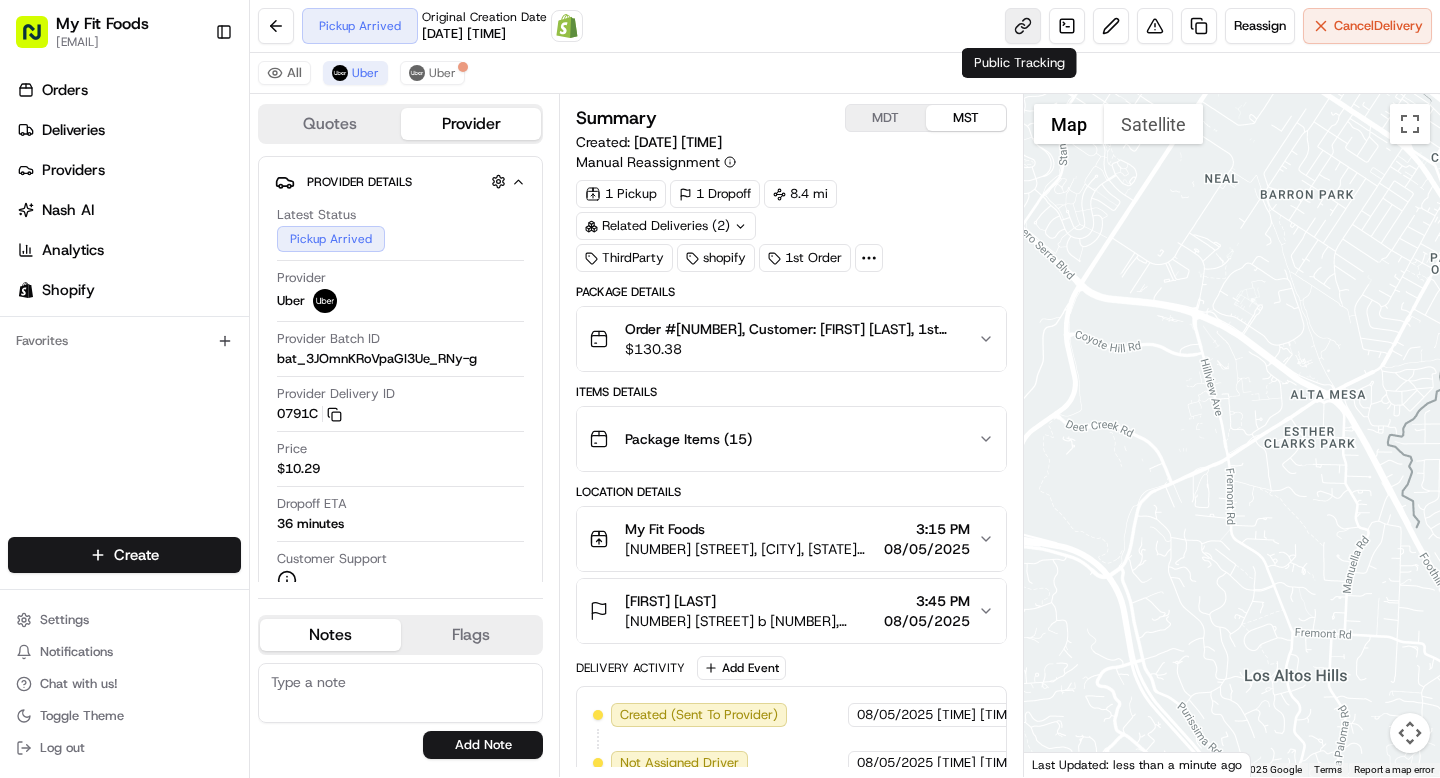 click at bounding box center (1023, 26) 